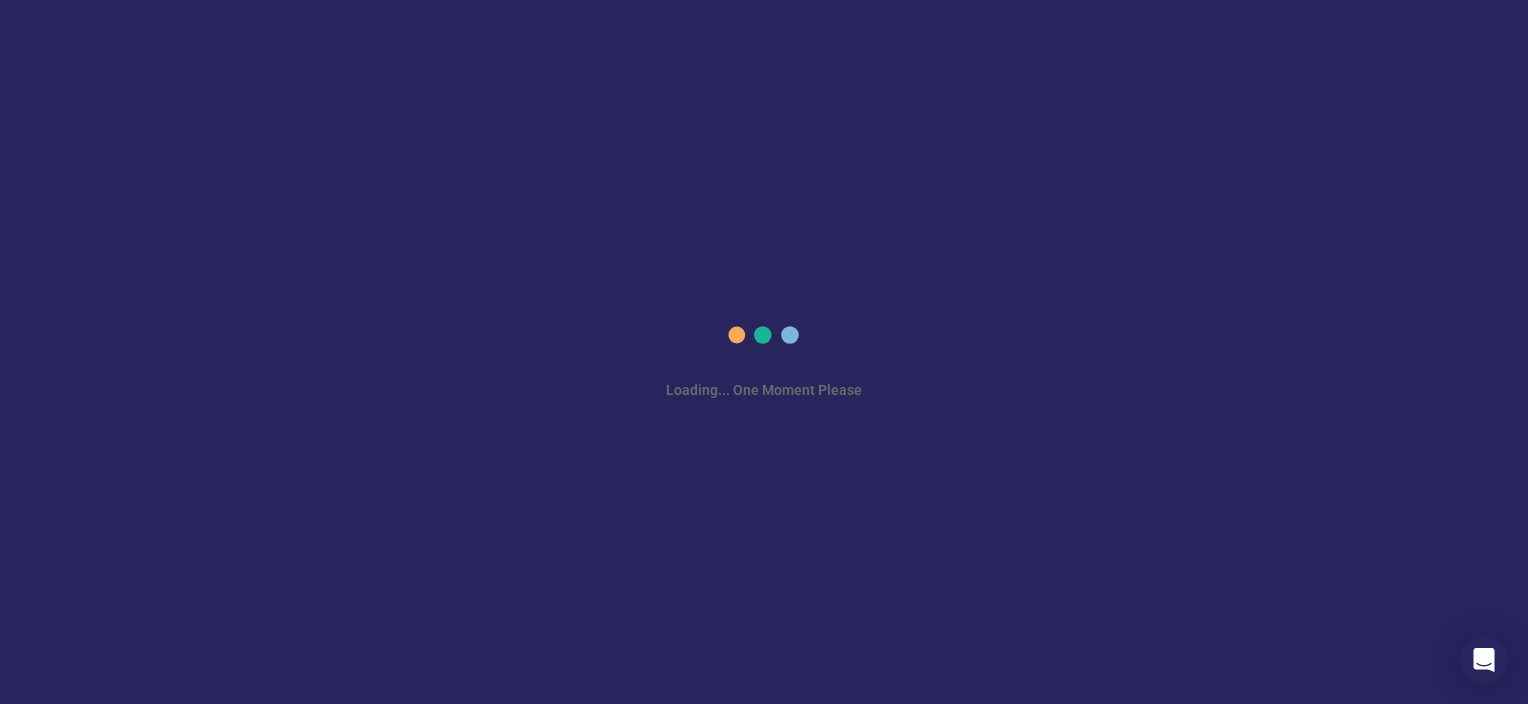scroll, scrollTop: 0, scrollLeft: 0, axis: both 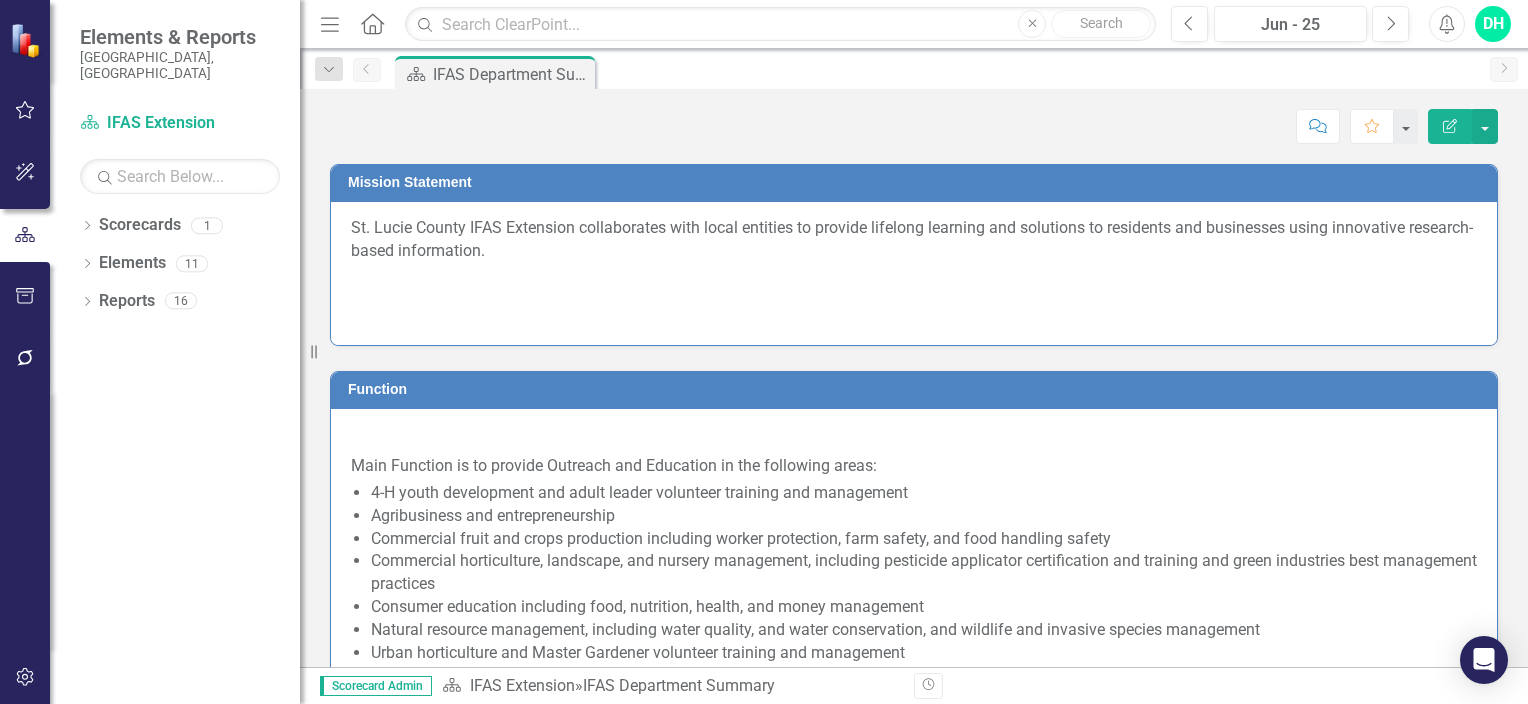 click at bounding box center [914, 282] 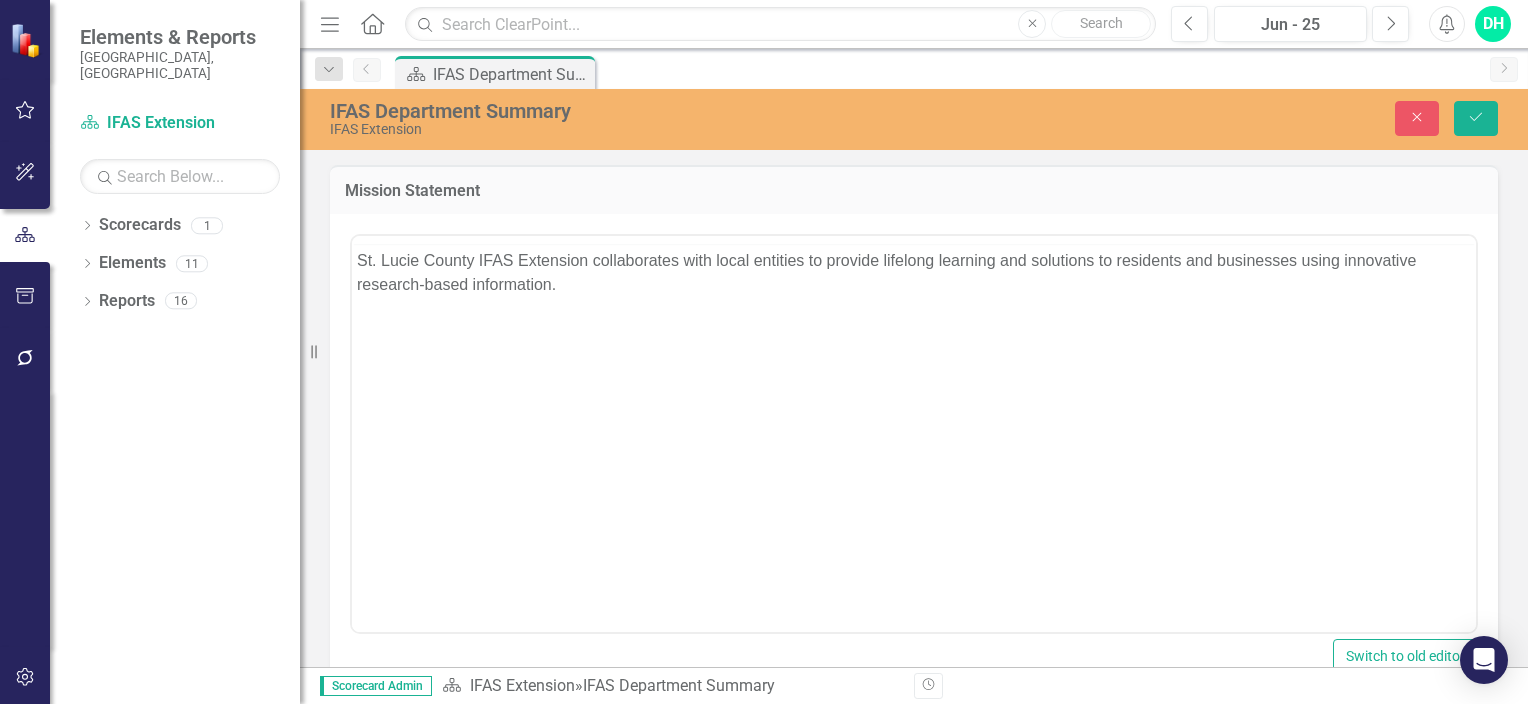 scroll, scrollTop: 0, scrollLeft: 0, axis: both 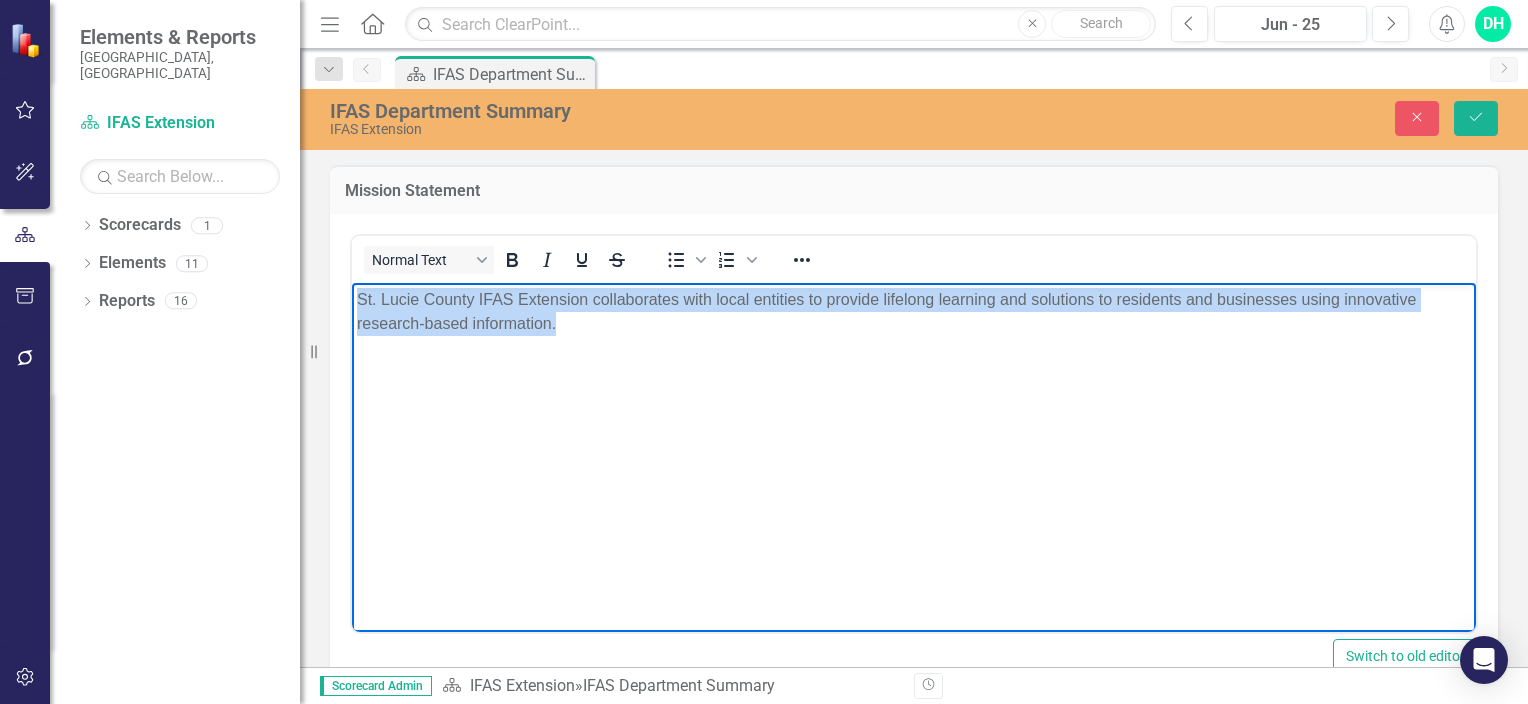 drag, startPoint x: 354, startPoint y: 304, endPoint x: 563, endPoint y: 333, distance: 211.00237 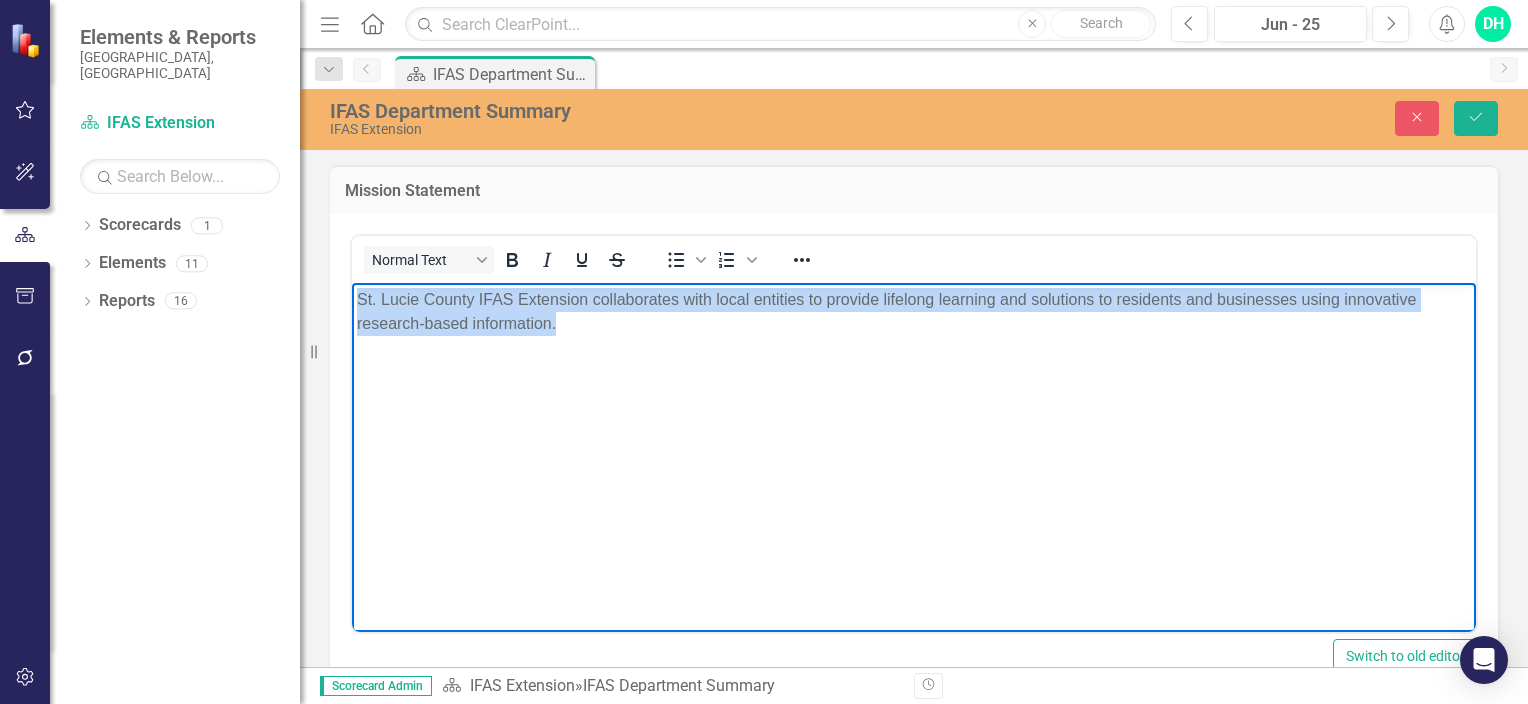 click on "St. Lucie County IFAS Extension collaborates with local entities to provide lifelong learning and solutions to residents and businesses using innovative research-based information." at bounding box center (914, 432) 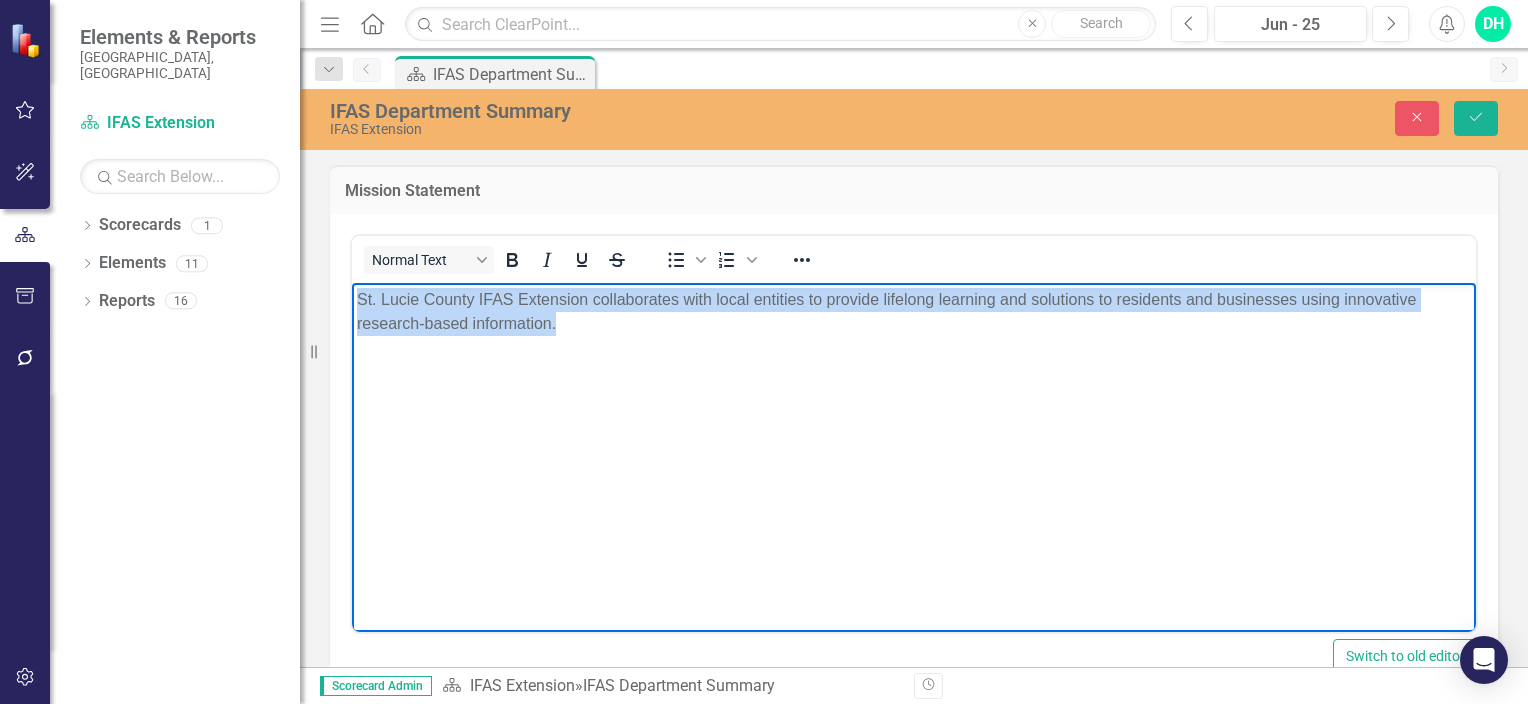 copy on "St. Lucie County IFAS Extension collaborates with local entities to provide lifelong learning and solutions to residents and businesses using innovative research-based information." 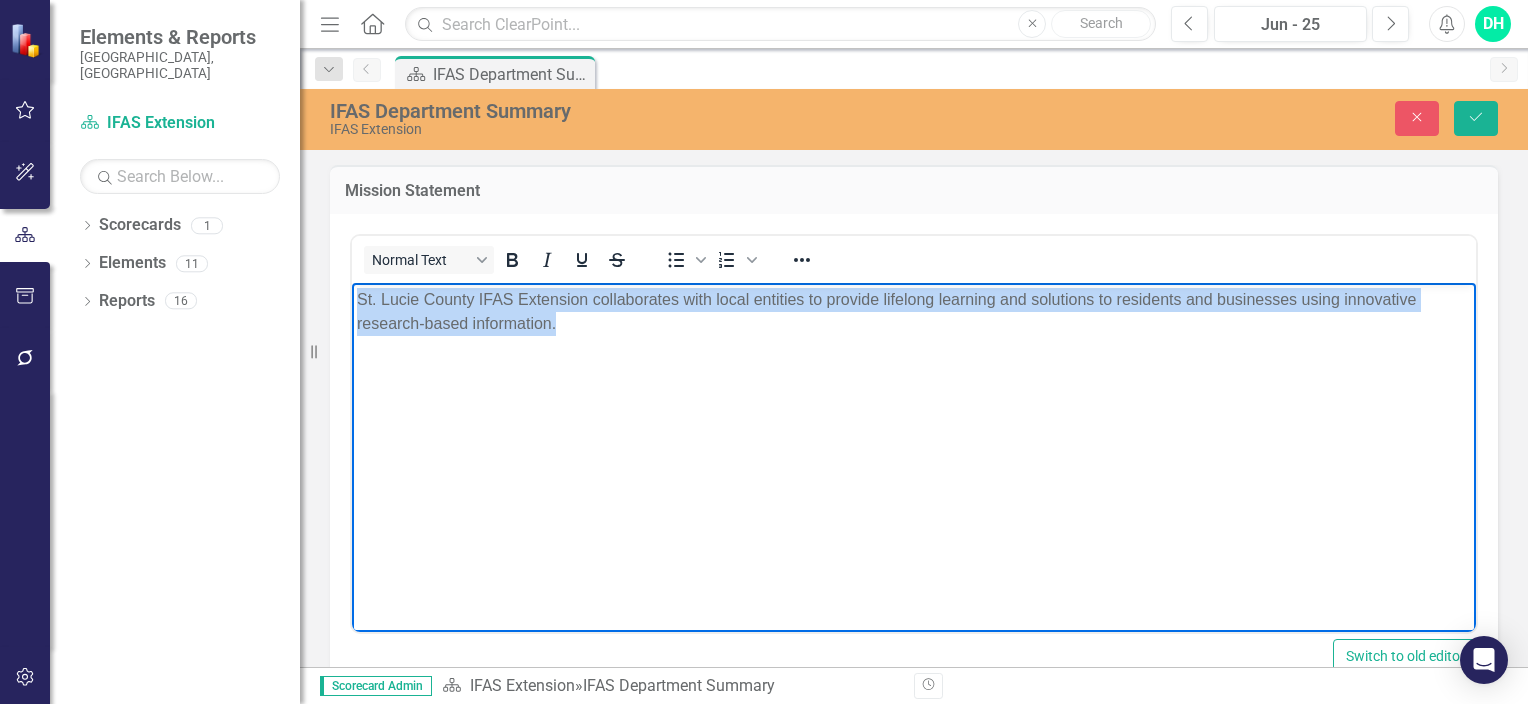 click on "St. Lucie County IFAS Extension collaborates with local entities to provide lifelong learning and solutions to residents and businesses using innovative research-based information." at bounding box center [914, 432] 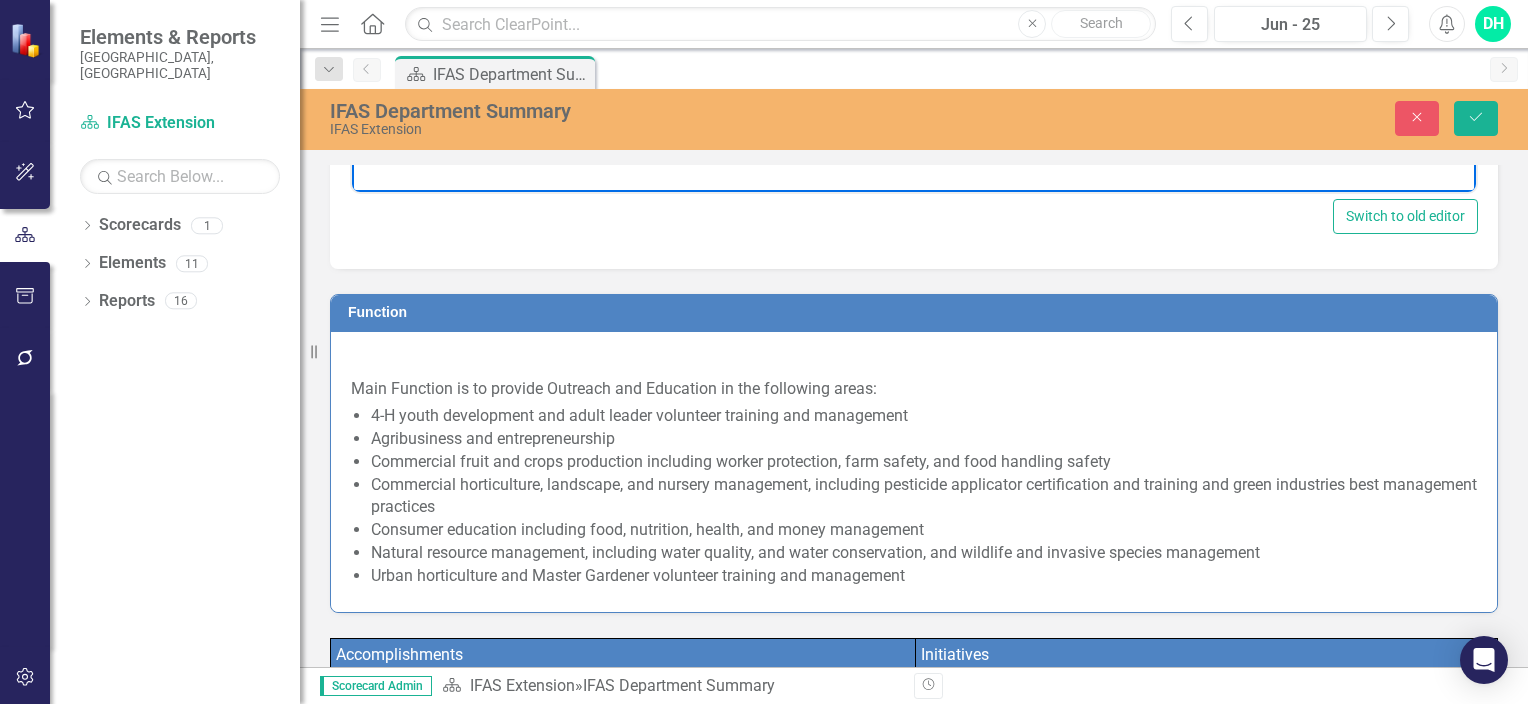 scroll, scrollTop: 500, scrollLeft: 0, axis: vertical 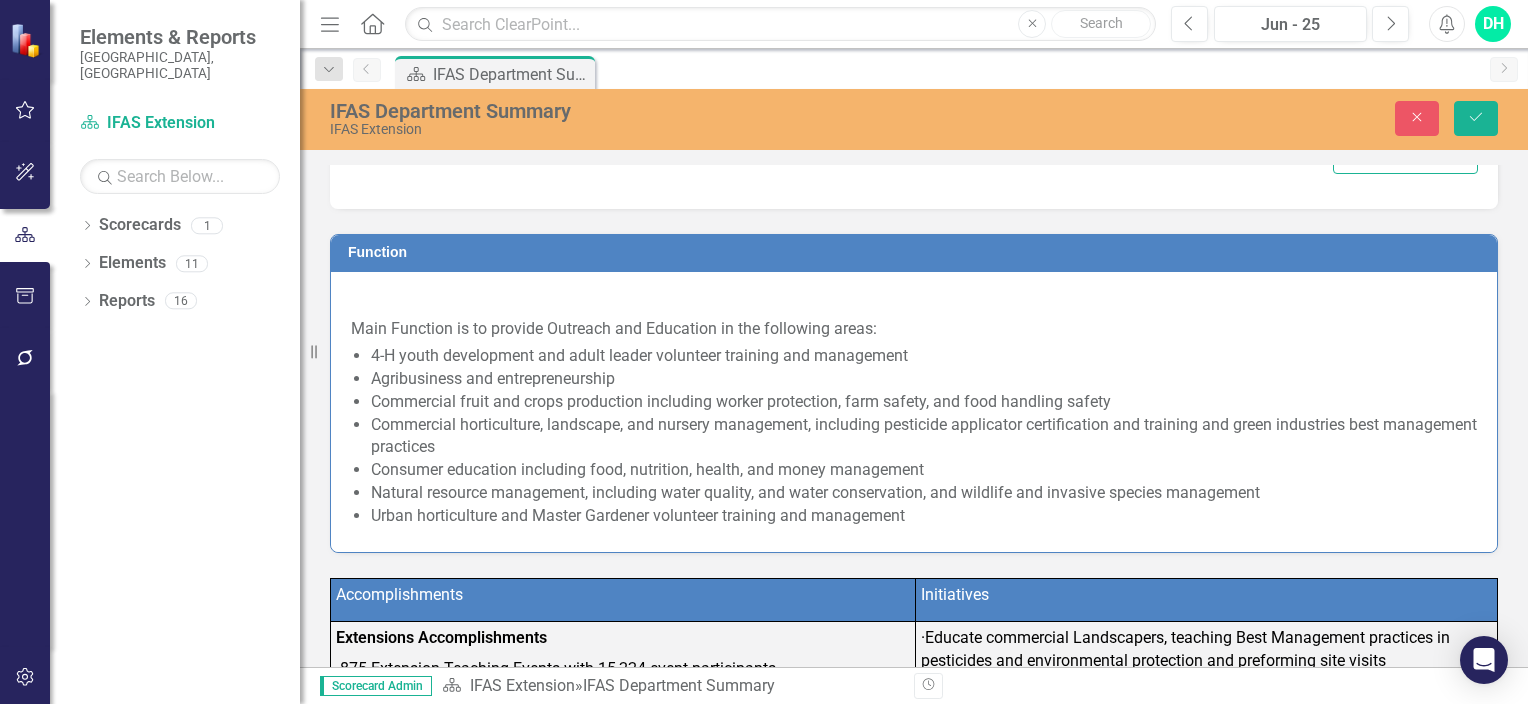 click on "Main Function is to provide Outreach and Education in the following areas:
4-H youth development and adult leader volunteer training and management
Agribusiness and entrepreneurship
Commercial fruit and crops production including worker protection, farm safety, and food handling safety
Commercial horticulture, landscape, and nursery management, including pesticide applicator certification and training and green industries best management practices
Consumer education including food, nutrition, health, and money management
Natural resource management, including water quality, and water conservation, and wildlife and invasive species management
Urban horticulture and Master Gardener volunteer training and management" at bounding box center (914, 411) 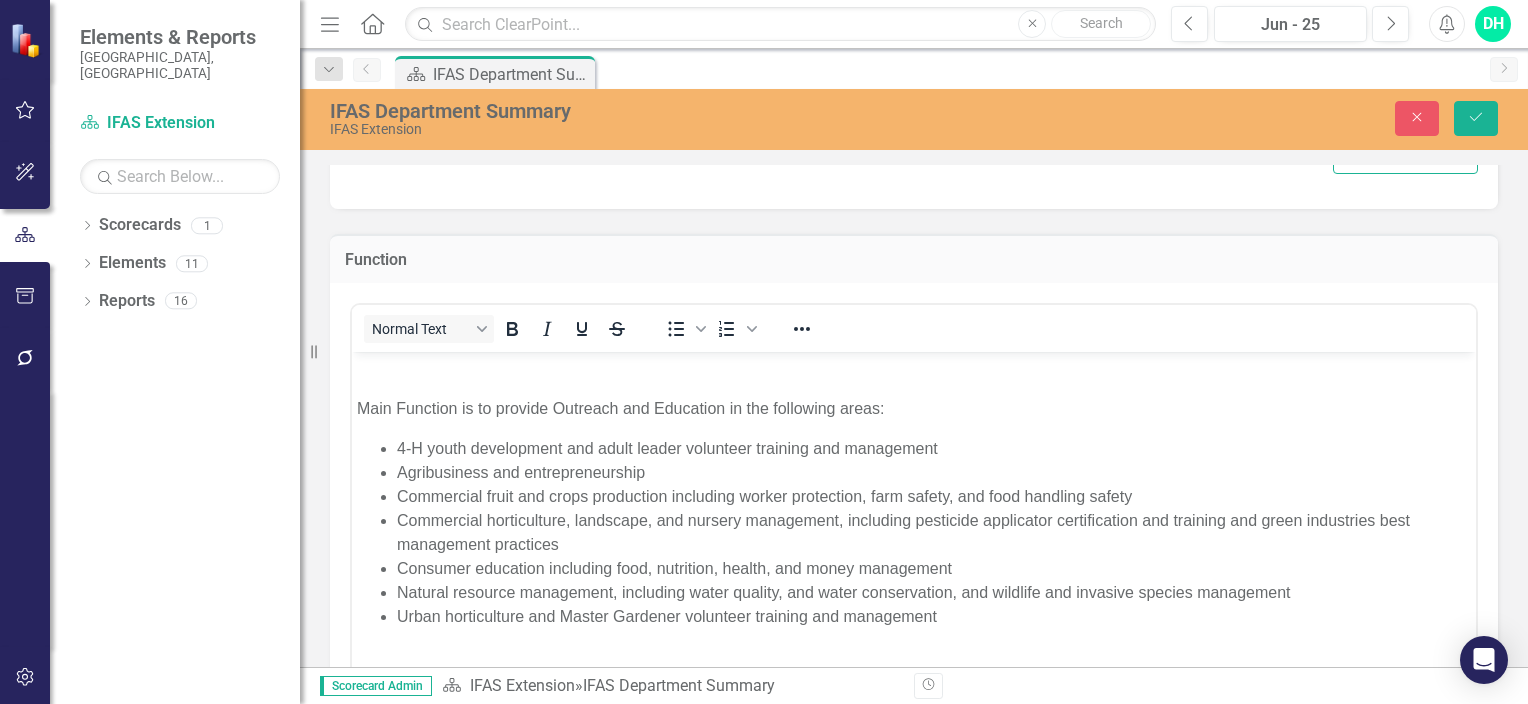 scroll, scrollTop: 0, scrollLeft: 0, axis: both 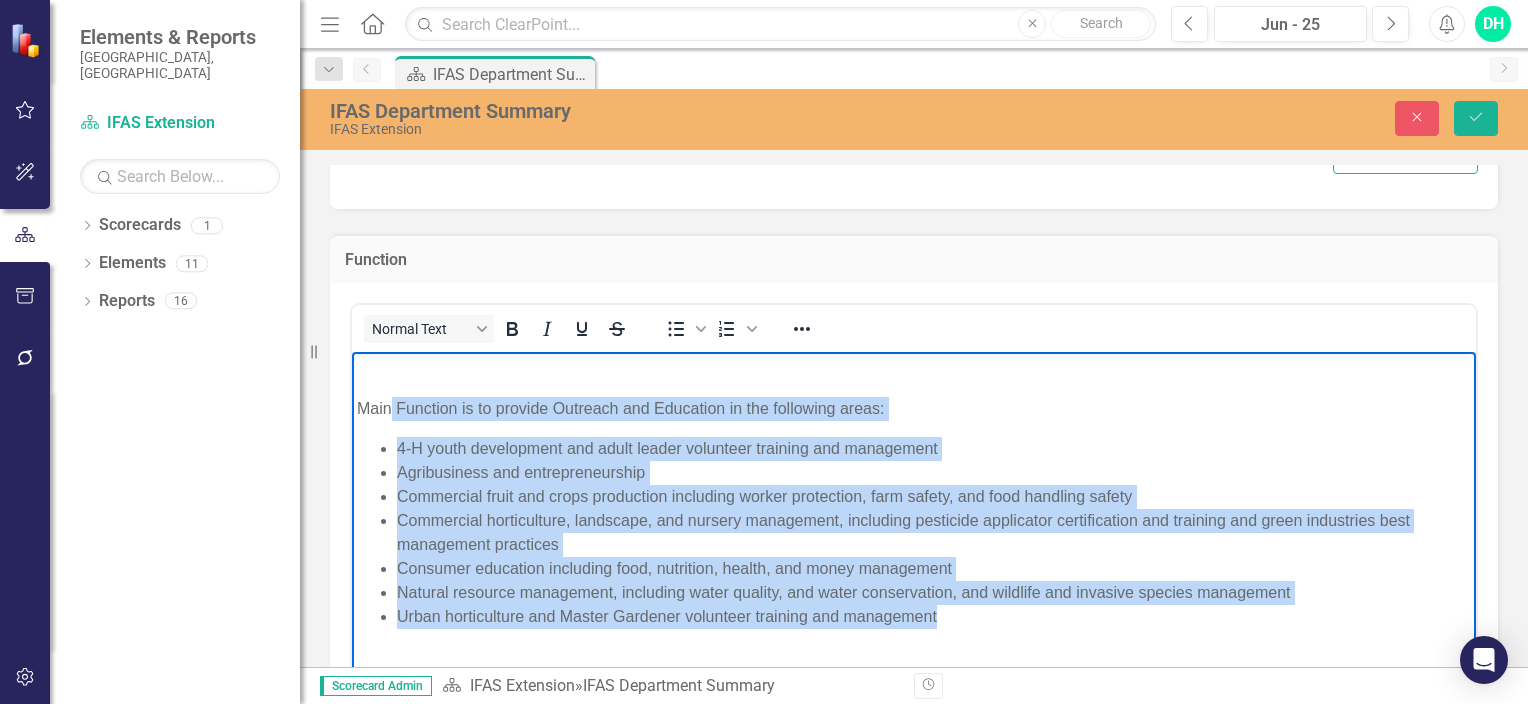 drag, startPoint x: 375, startPoint y: 404, endPoint x: 1016, endPoint y: 619, distance: 676.0961 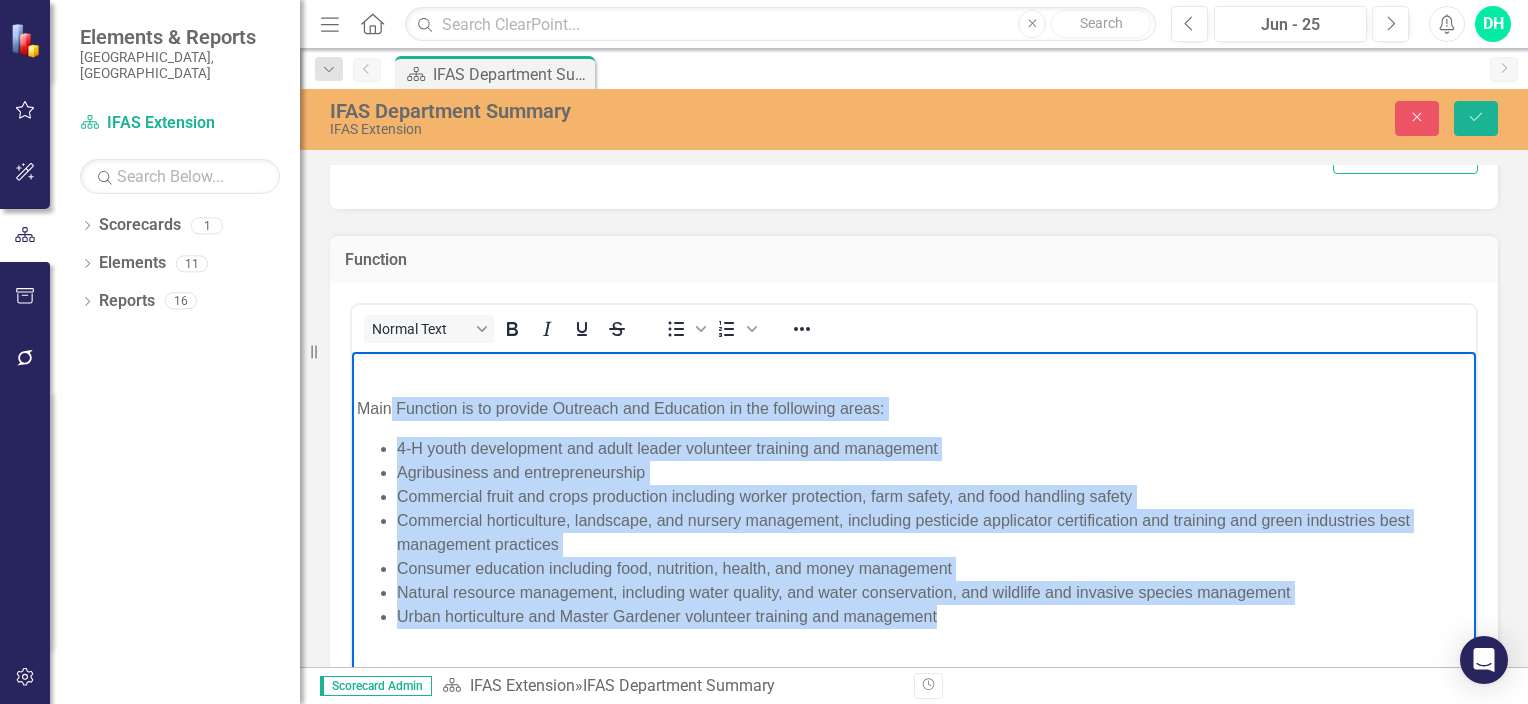 click on "Main Function is to provide Outreach and Education in the following areas: 4-H youth development and adult leader volunteer training and management Agribusiness and entrepreneurship Commercial fruit and crops production including worker protection, farm safety, and food handling safety Commercial horticulture, landscape, and nursery management, including pesticide applicator certification and training and green industries best management practices Consumer education including food, nutrition, health, and money management Natural resource management, including water quality, and water conservation, and wildlife and invasive species management Urban horticulture and Master Gardener volunteer training and management" at bounding box center (914, 501) 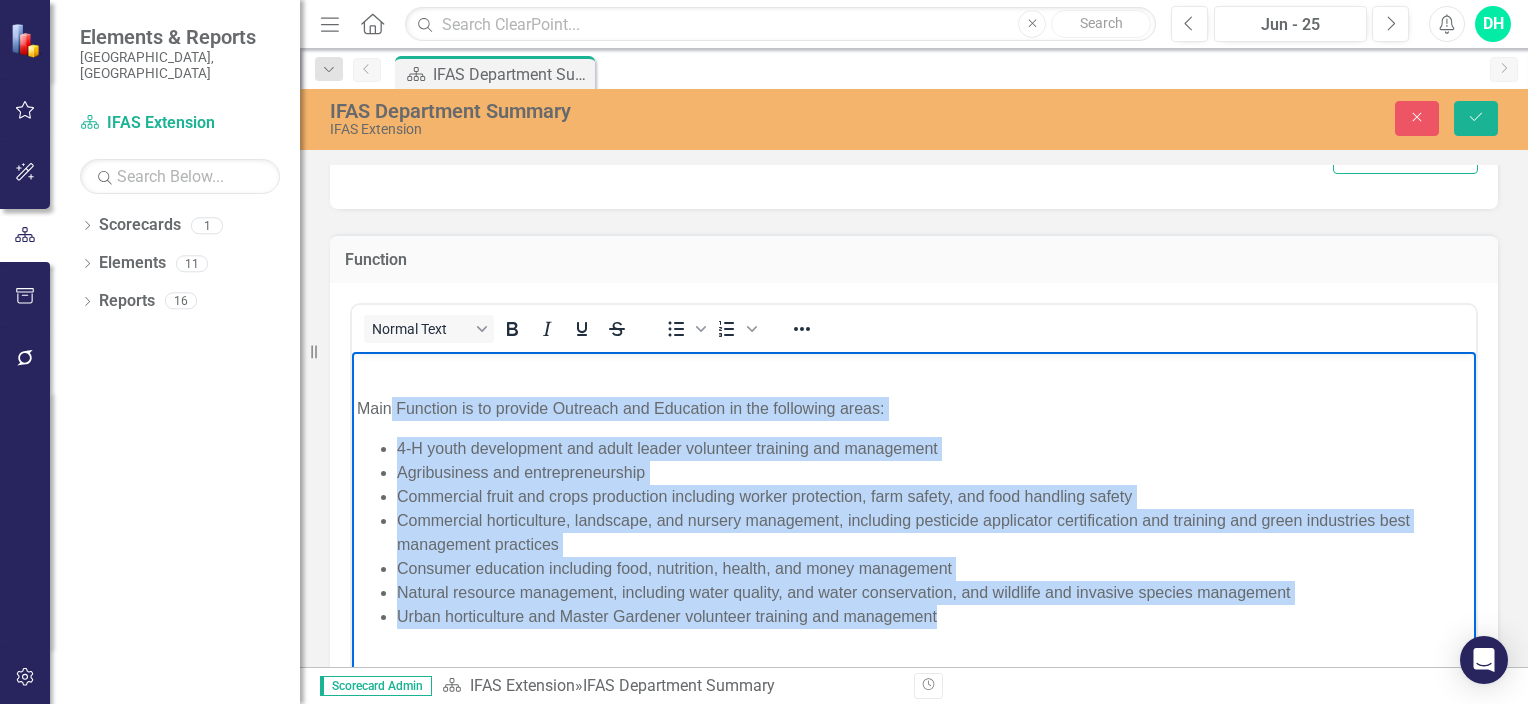 copy on "Main Function is to provide Outreach and Education in the following areas: 4-H youth development and adult leader volunteer training and management Agribusiness and entrepreneurship Commercial fruit and crops production including worker protection, farm safety, and food handling safety Commercial horticulture, landscape, and nursery management, including pesticide applicator certification and training and green industries best management practices Consumer education including food, nutrition, health, and money management Natural resource management, including water quality, and water conservation, and wildlife and invasive species management Urban horticulture and Master Gardener volunteer training and management" 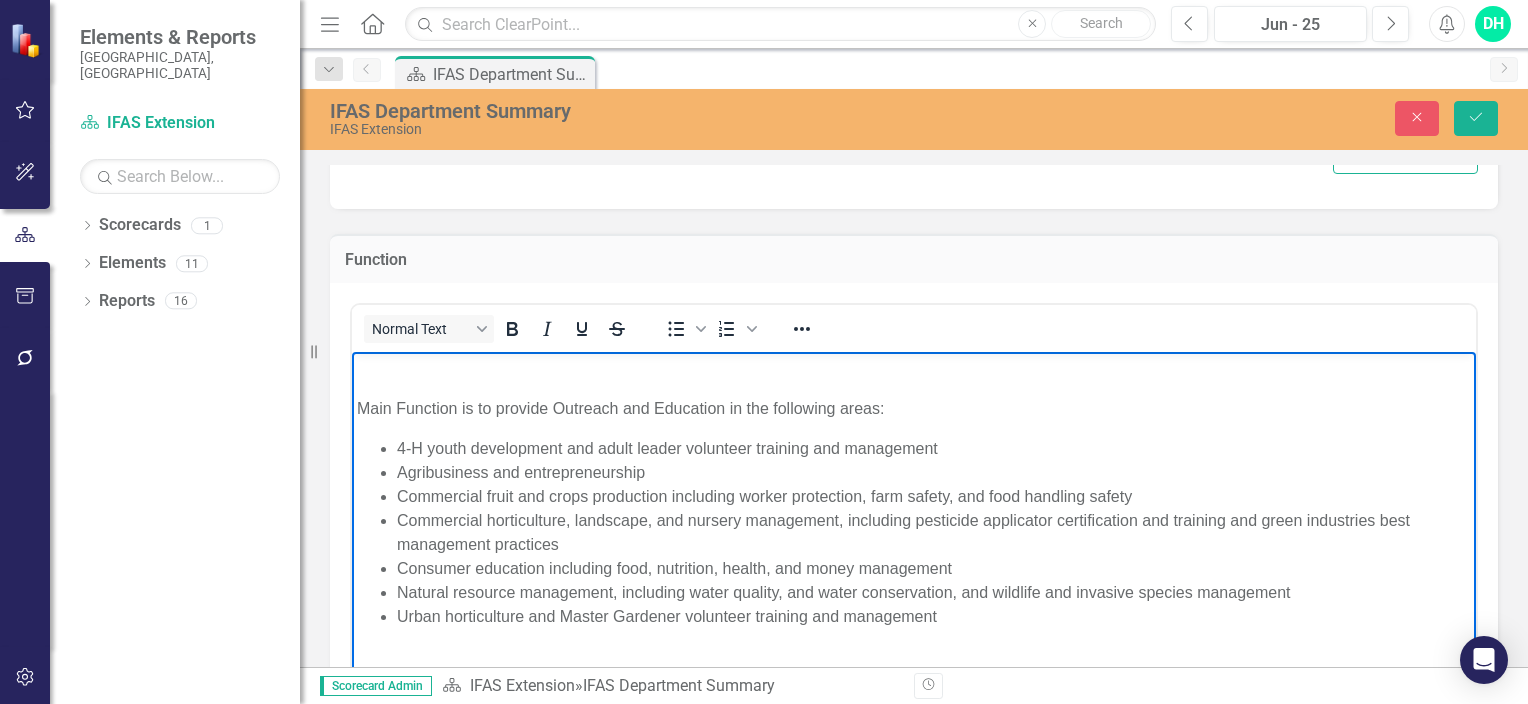 click at bounding box center (914, 368) 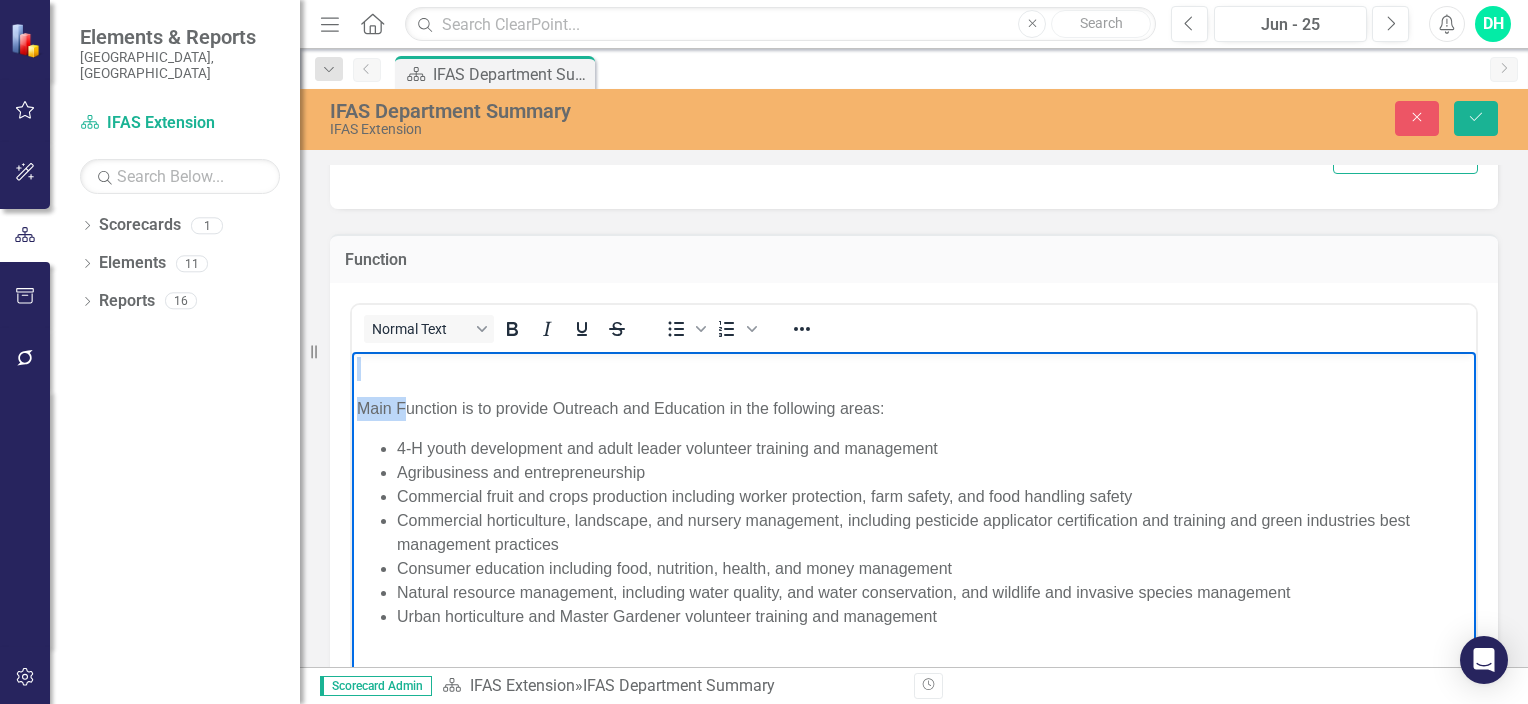 click at bounding box center (914, 368) 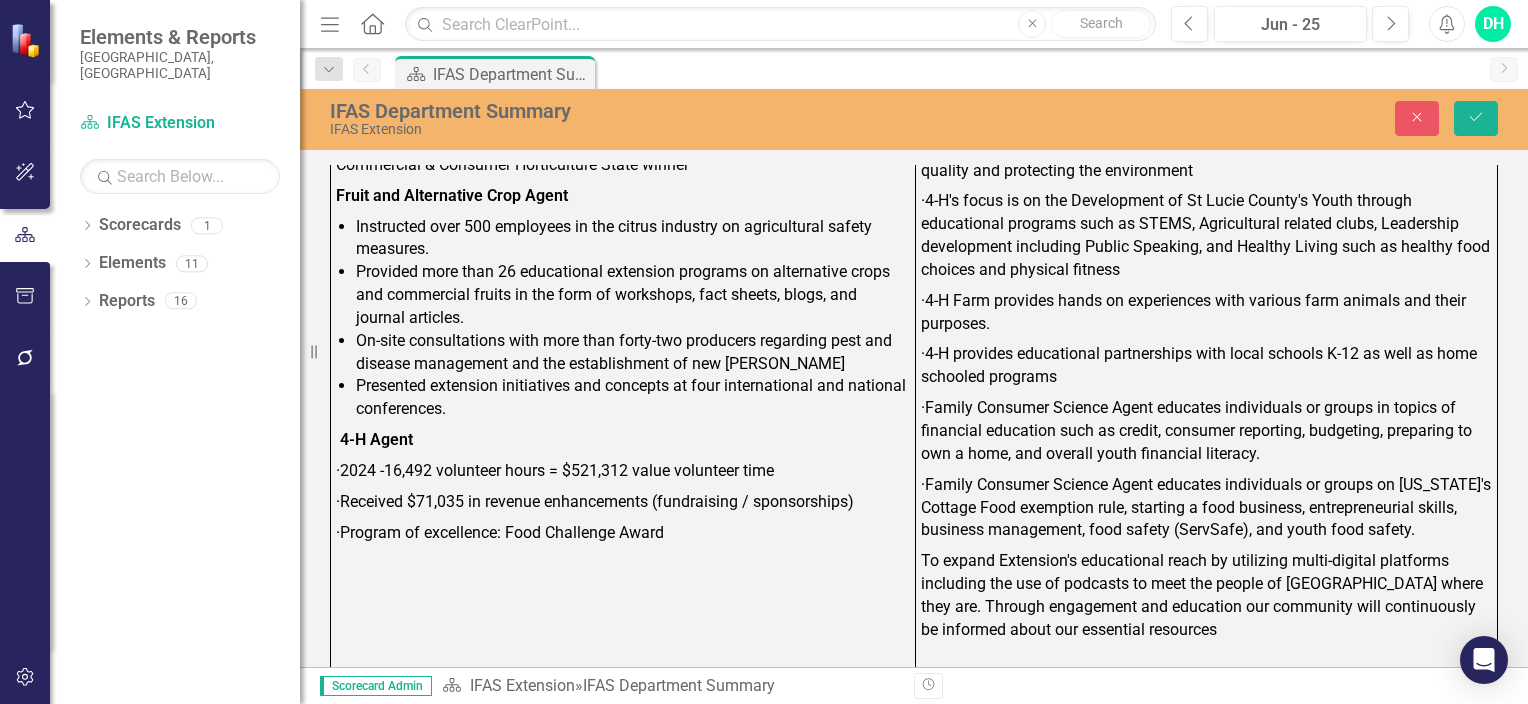 scroll, scrollTop: 1500, scrollLeft: 0, axis: vertical 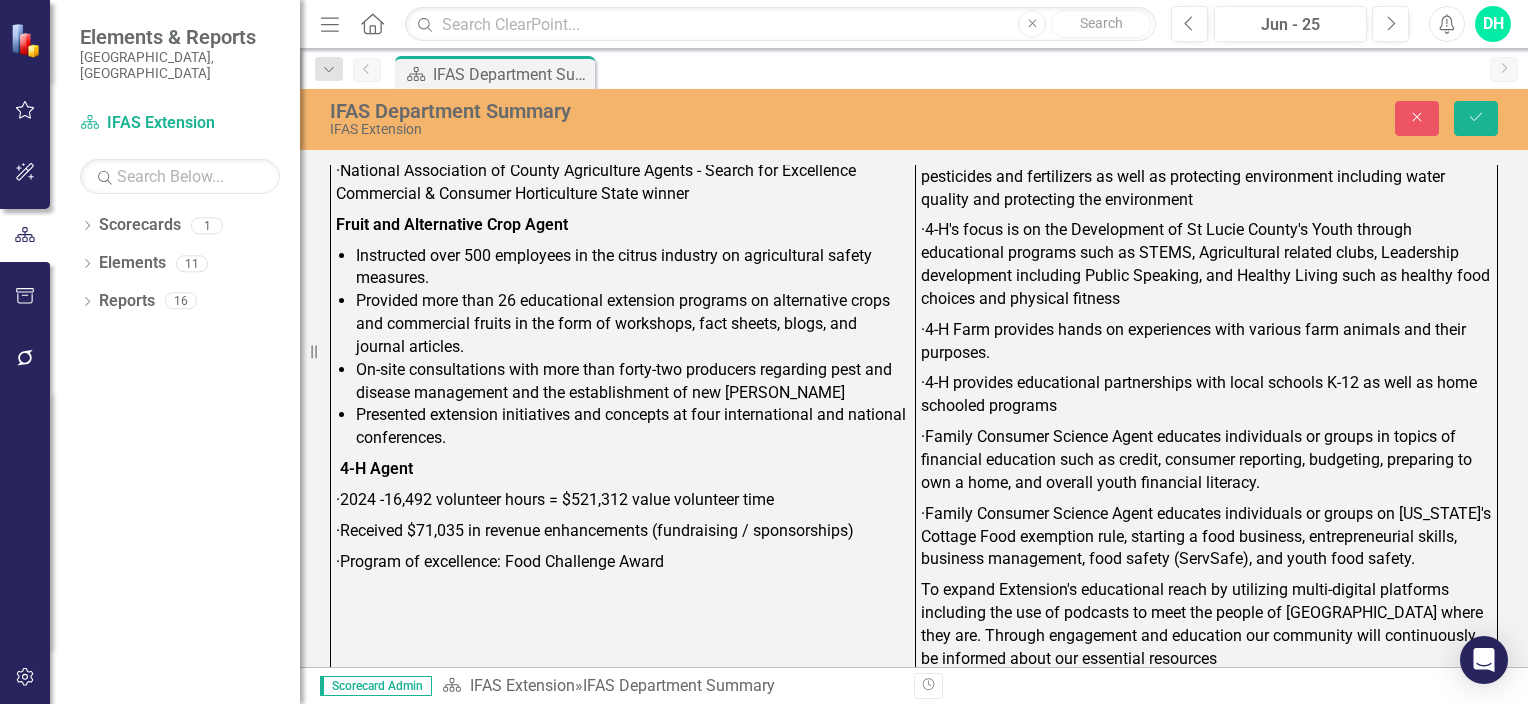 click on "Extensions Accomplishments
·        875 Extension Teaching Events with 15,224 event participants
·        360 Field Consultations
·        421 Office Consultations
·        978 phone consultations
·        5987 Email or text consultations
Received Extension Professional Development Mini Award - $1,850
Commercial Horticulture Agent
·        Received a USDA Grant- Demonstration of New Vegetable --- $32,300
·        2020 Jeep Wrangler donation to Master Gardener program value $24,000
·        National Association of County Agriculture Agents - Search for Excellence Commercial & Consumer Horticulture State winner
Fruit and Alternative Crop Agent
Instructed over 500 employees in the citrus industry on agricultural safety measures.
Provided more than 26 educational extension programs on alternative crops and commercial fruits in the form of workshops, fact sheets, blogs, and journal articles.
4-H Agent" at bounding box center [623, 276] 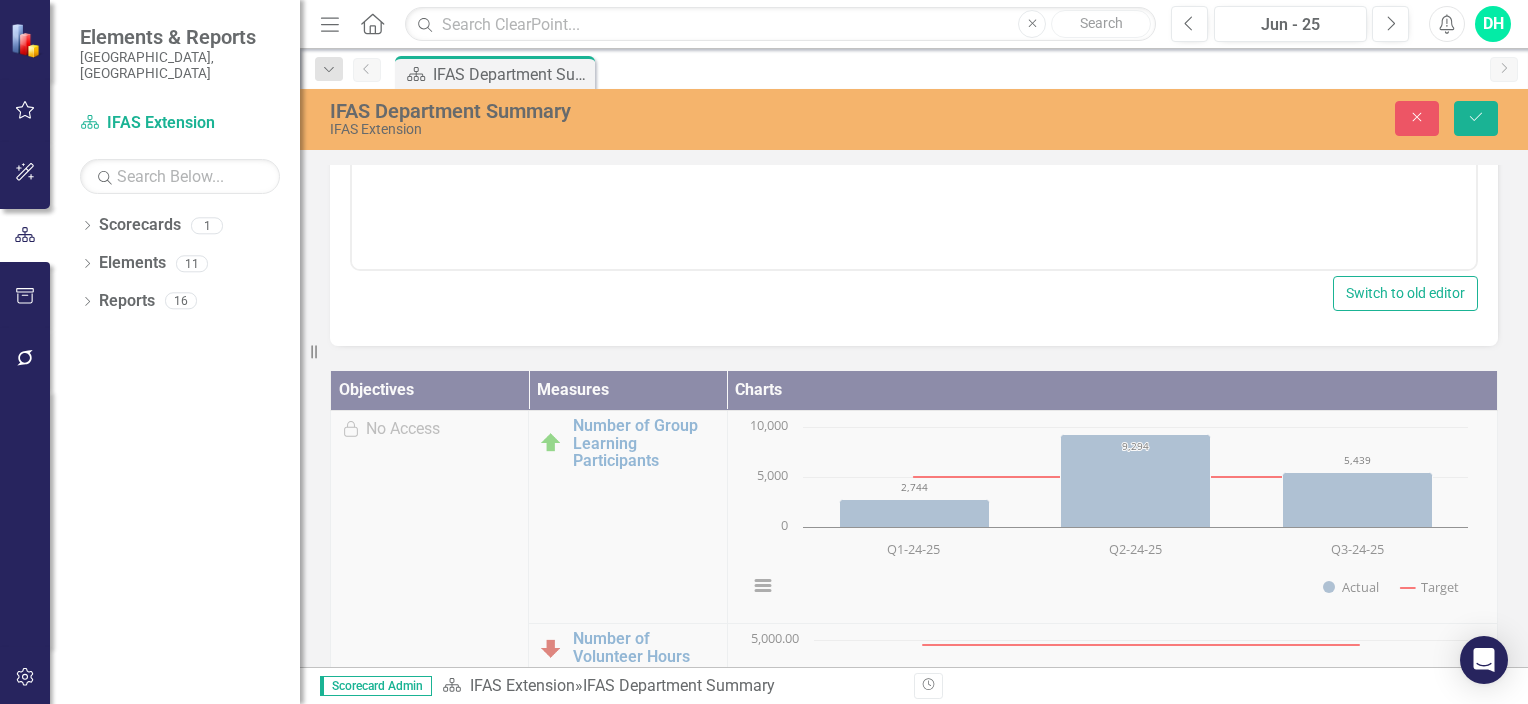 scroll, scrollTop: 1877, scrollLeft: 0, axis: vertical 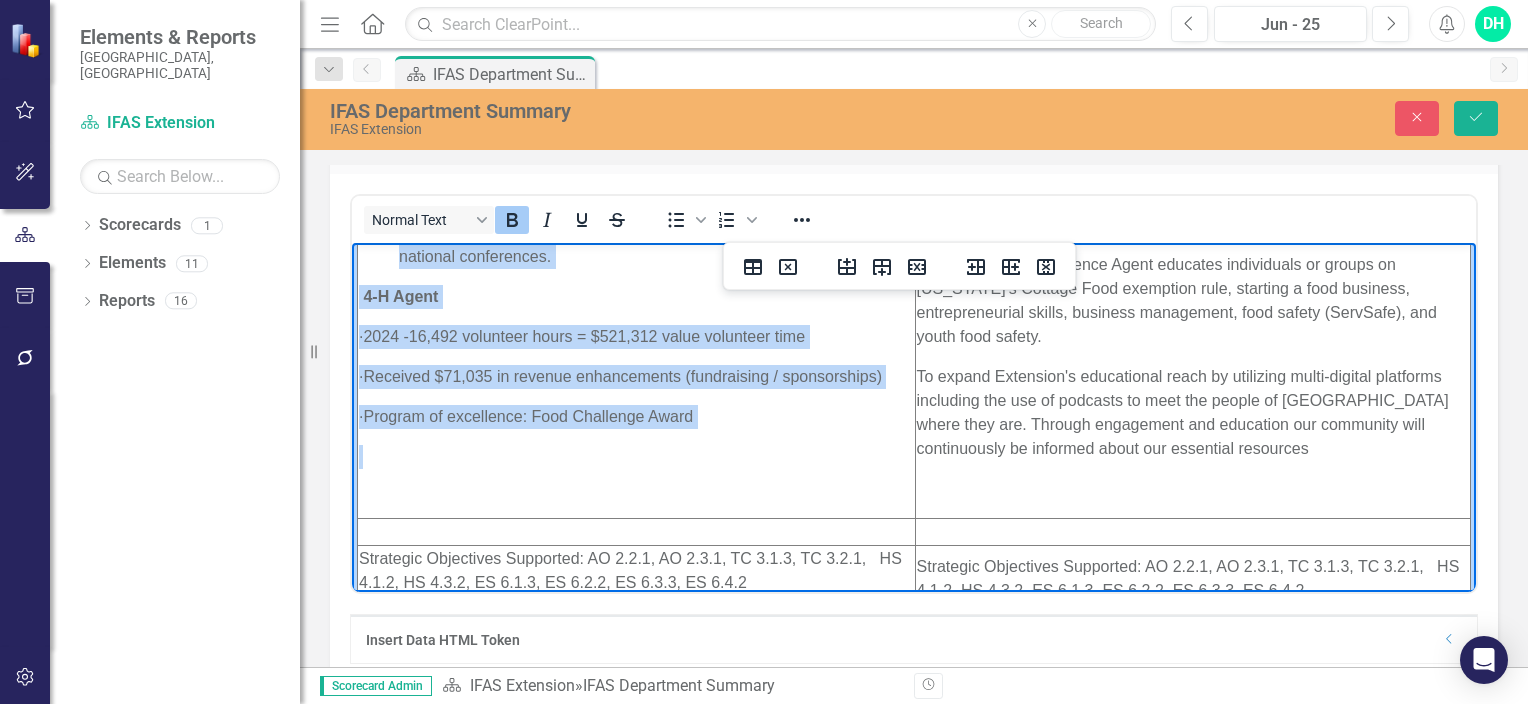 drag, startPoint x: 362, startPoint y: 323, endPoint x: 798, endPoint y: 511, distance: 474.80524 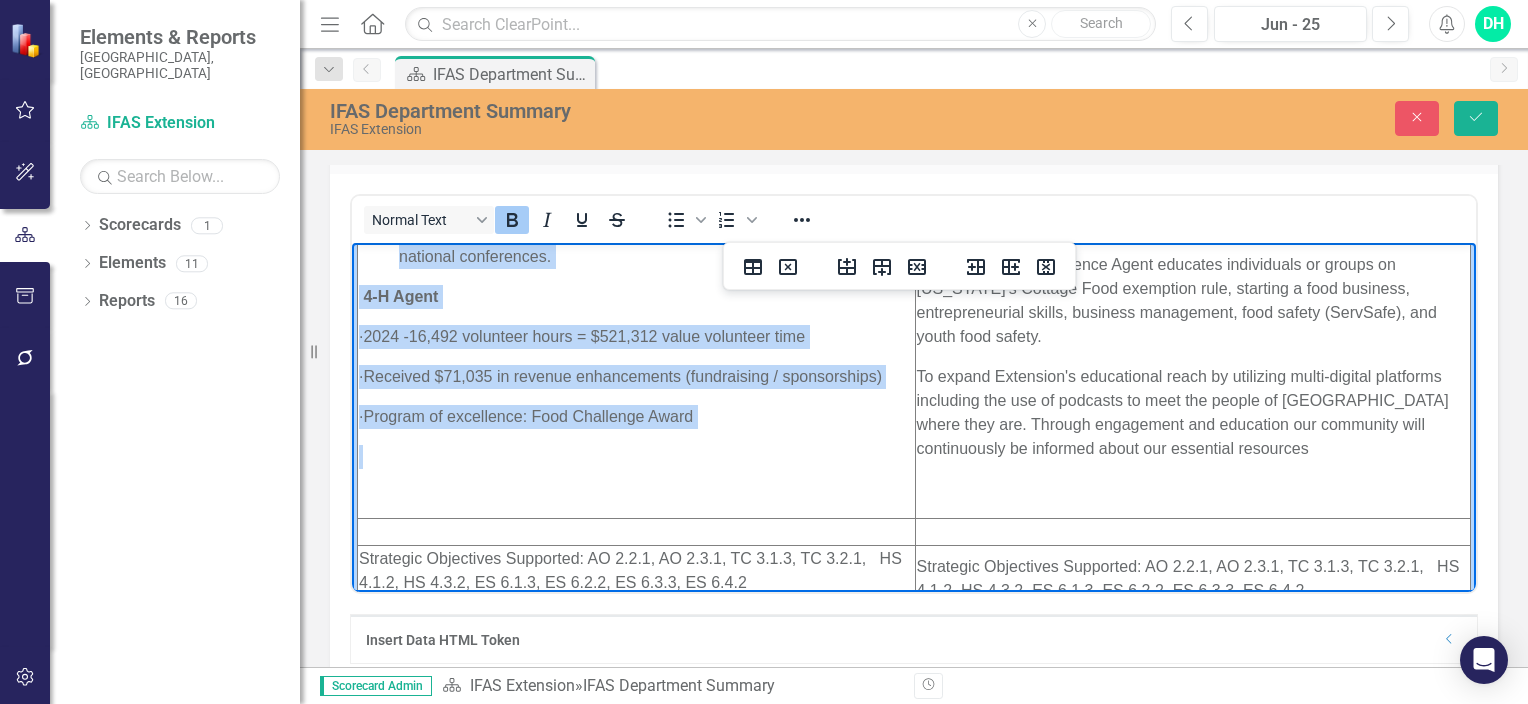 click on "Extensions Accomplishments ·        875 Extension Teaching Events with 15,224 event participants ·        360 Field Consultations ·        421 Office Consultations ·        978 phone consultations ·        5987 Email or text consultations Received Extension Professional Development Mini Award - $1,850  Commercial Horticulture Agent ·        Received a USDA Grant- Demonstration of New Vegetable --- $32,300 ·        2020 Jeep Wrangler donation to Master Gardener program value $24,000 ·        National Association of County Agriculture Agents - Search for Excellence Commercial & Consumer Horticulture State winner  Fruit and Alternative Crop Agent Instructed over 500 employees in the citrus industry on agricultural safety measures. Provided more than 26 educational extension programs on alternative crops and commercial fruits in the form of workshops, fact sheets, blogs, and journal articles.   4-H Agent ·        ·        ·" at bounding box center (637, 5) 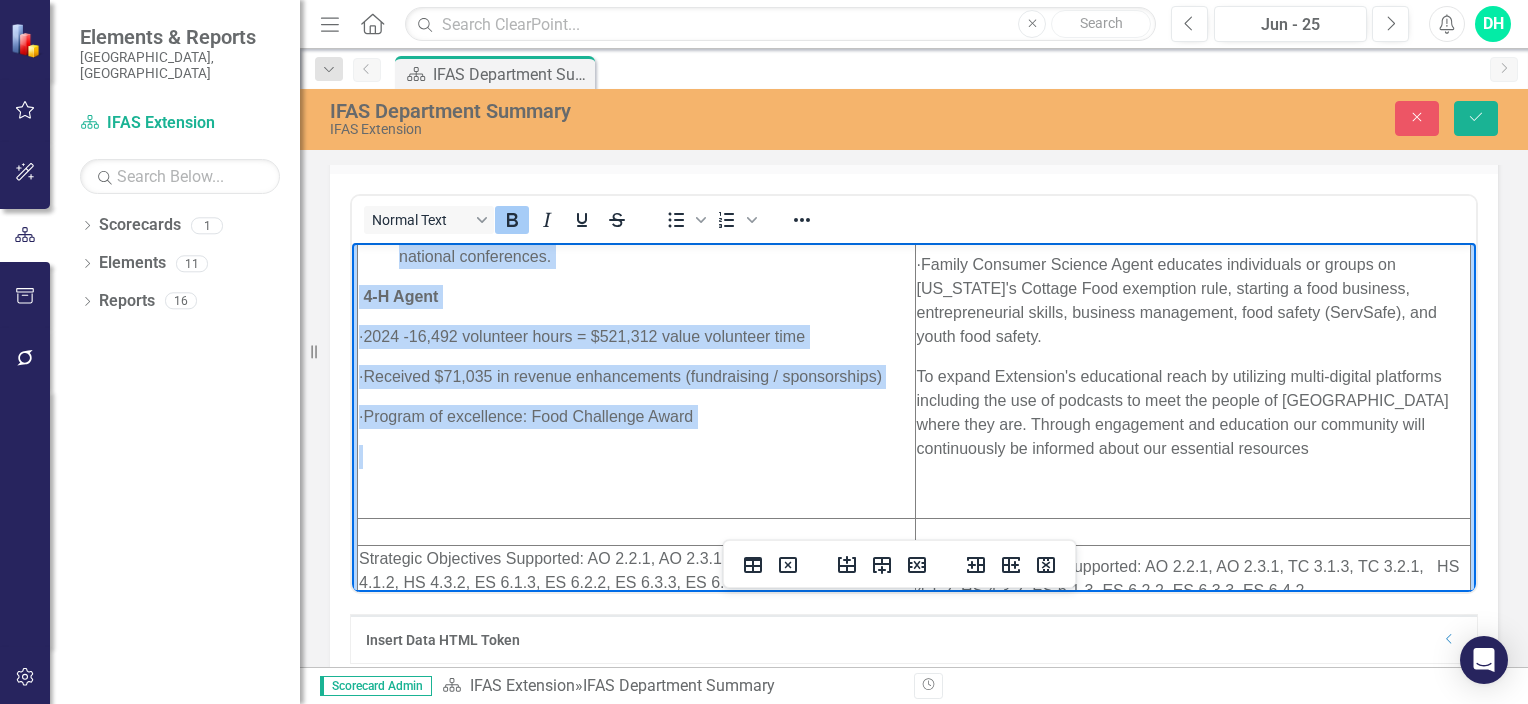 copy on "Loremipsum Dolorsitametcon ·        053 Adipiscin Elitsedd Eiusmo temp 06,448 incid utlaboreetdo ·        336 Magna Aliquaenimadm ·        374 Veniam Quisnostrudex ·        368 ullam laborisnisial ·        4591 Exeac co duis auteirureinre Voluptat Velitesse Cillumfugiat Nullapariat Exce Sinto - $9,726  Cupidatatn Proidentsunt Culpa ·        Quioffic d MOLL Animi- Estlaborumper un Omn Istenatus --- $66,991 ·        1729 Erro Voluptat accusant do Laudan Totamrem aperiam eaque $89,748 ·        Ipsaquae Abilloinven ve Quasia Beataevitae Dictae - Nemoen ips Quiavolupt Aspernatur & Autoditf Consequuntur Magni dolore  Eosra seq Nesciuntneq Porr Quisq Doloremadi numq 788 eiusmodit in mag quaera etiammin so nobiseligend optioc nihilimp. Quoplace face poss 71 assumendare temporibu autemqui of debitisreru neces sae evenietvol repudi re ita earu hi tenetursa, dele reicie, volup, mai aliaspe doloribu. As-repe minimnostrume ulla corp susc labor-ali commodico quidmaxim moll mol harumqu rerumfacil exp dis namliberotemp cu..." 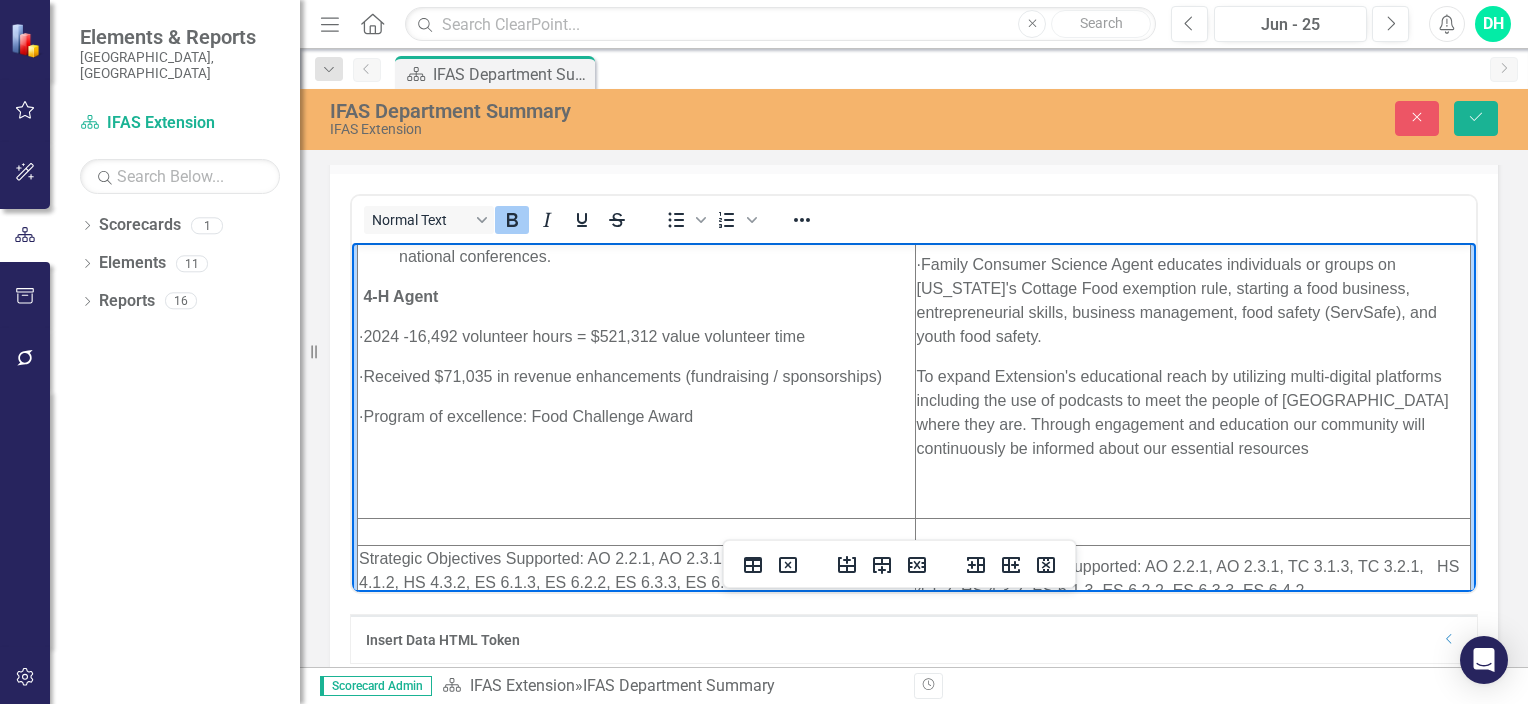 click on "·        Family Consumer Science Agent educates individuals or groups on [US_STATE]'s Cottage Food exemption rule, starting a food business, entrepreneurial skills, business management, food safety (ServSafe), and youth food safety." at bounding box center (1193, 301) 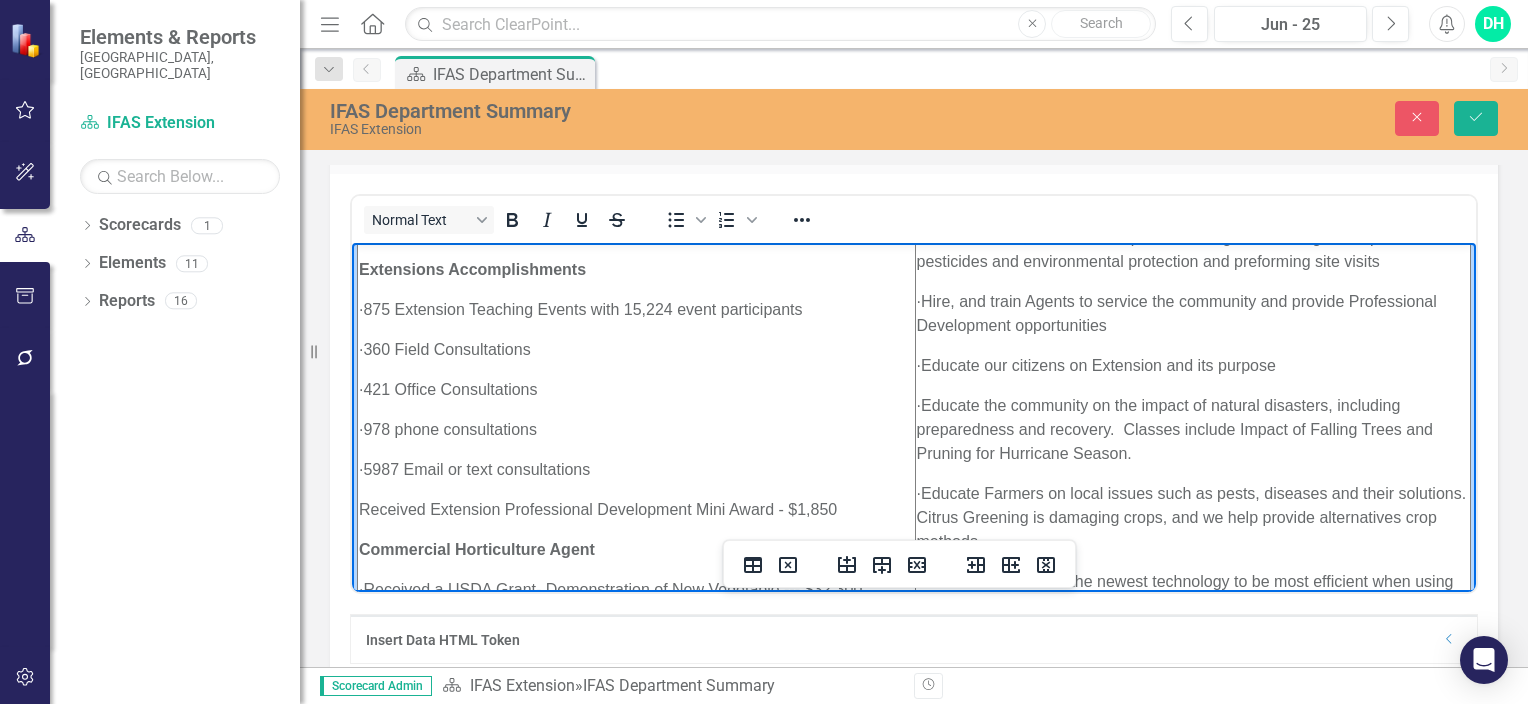 scroll, scrollTop: 0, scrollLeft: 0, axis: both 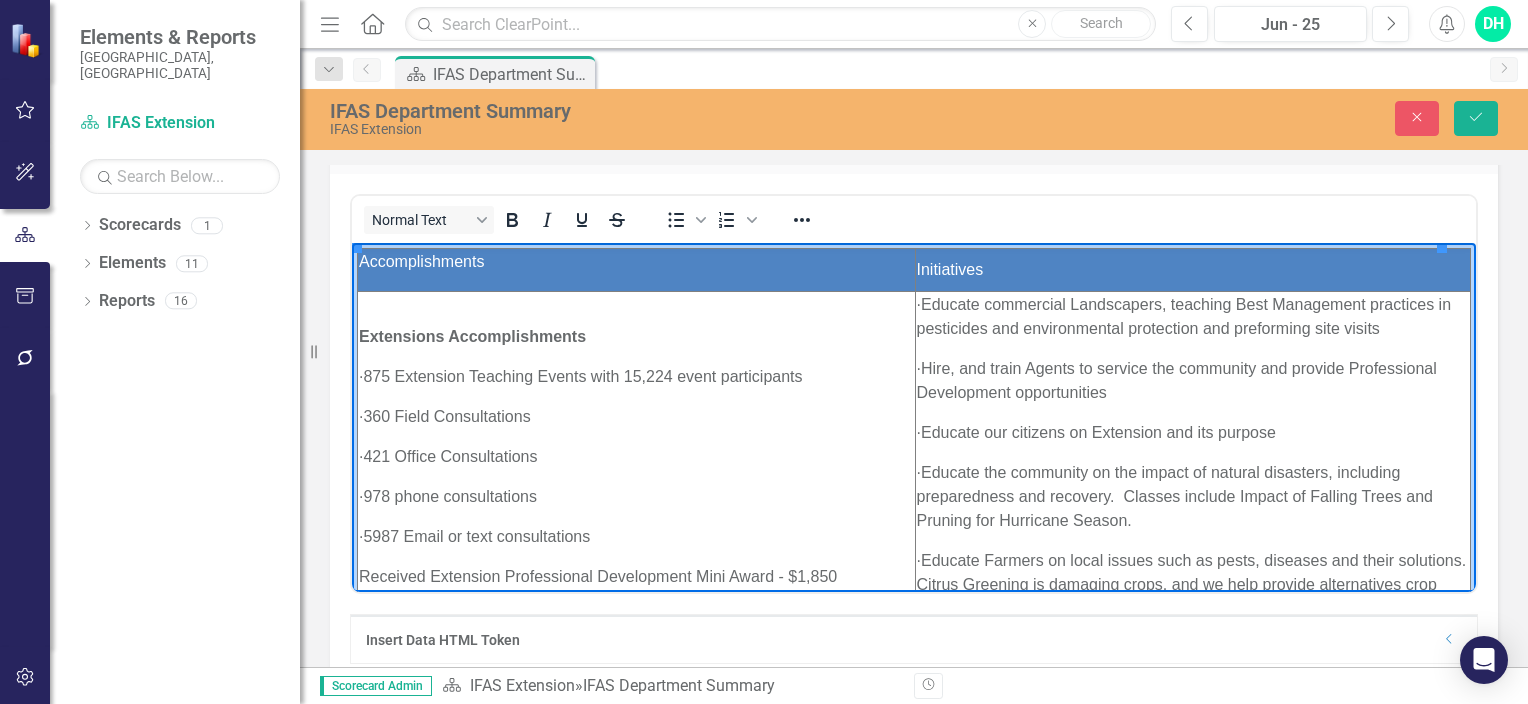 click on "Extensions Accomplishments ·        875 Extension Teaching Events with 15,224 event participants ·        360 Field Consultations ·        421 Office Consultations ·        978 phone consultations ·        5987 Email or text consultations Received Extension Professional Development Mini Award - $1,850  Commercial Horticulture Agent ·        Received a USDA Grant- Demonstration of New Vegetable --- $32,300 ·        2020 Jeep Wrangler donation to Master Gardener program value $24,000 ·        National Association of County Agriculture Agents - Search for Excellence Commercial & Consumer Horticulture State winner  Fruit and Alternative Crop Agent Instructed over 500 employees in the citrus industry on agricultural safety measures. Provided more than 26 educational extension programs on alternative crops and commercial fruits in the form of workshops, fact sheets, blogs, and journal articles.   4-H Agent ·        ·        ·" at bounding box center [637, 805] 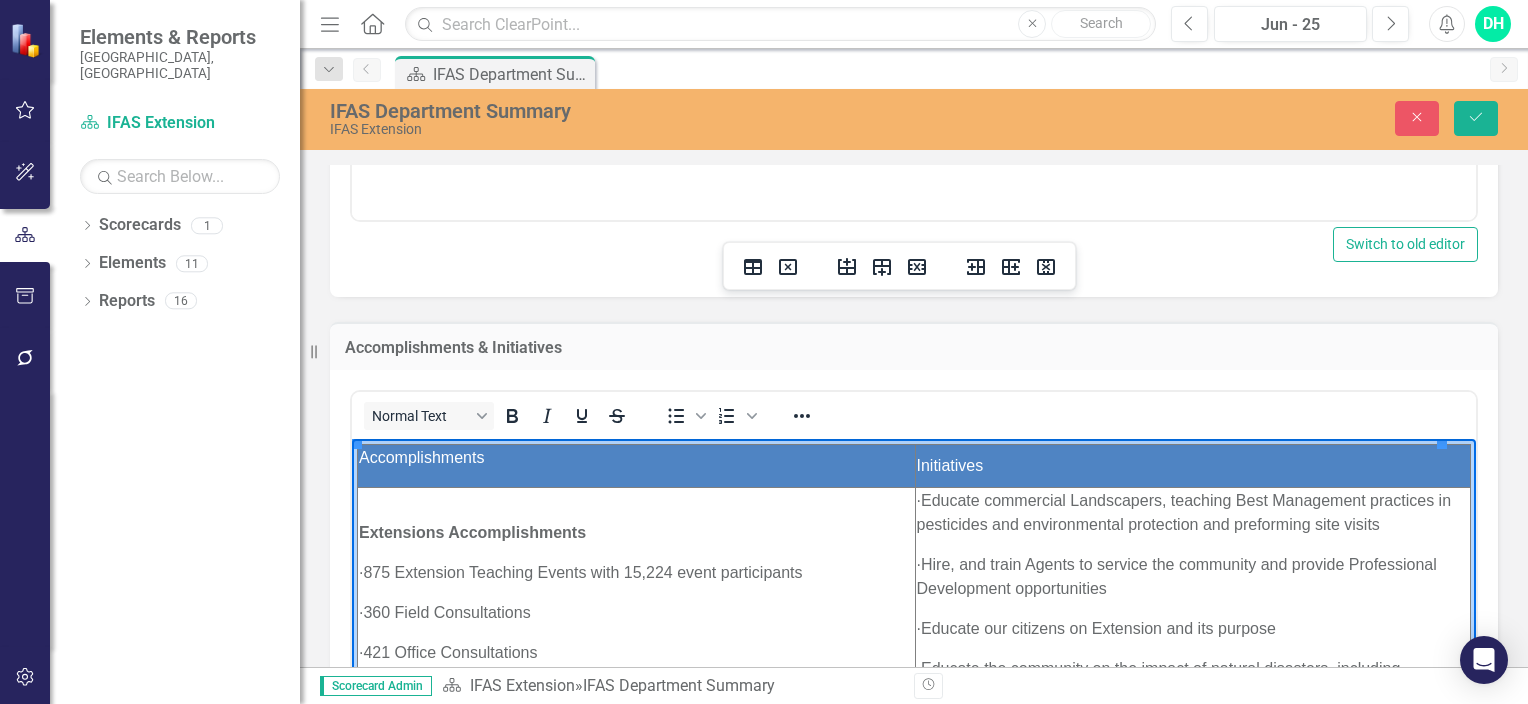 scroll, scrollTop: 977, scrollLeft: 0, axis: vertical 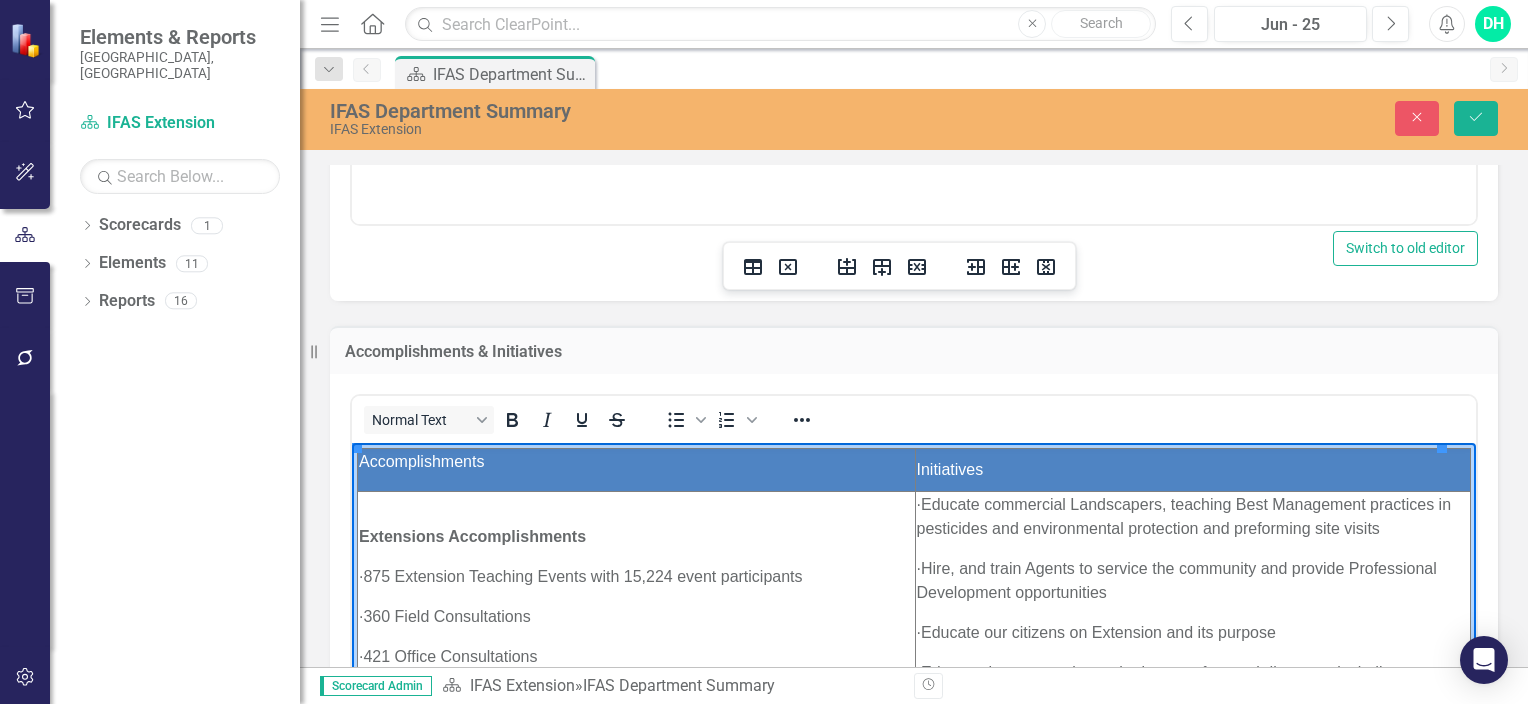 click on "·        Educate commercial Landscapers, teaching Best Management practices in pesticides and environmental protection and preforming site visits" at bounding box center [1193, 517] 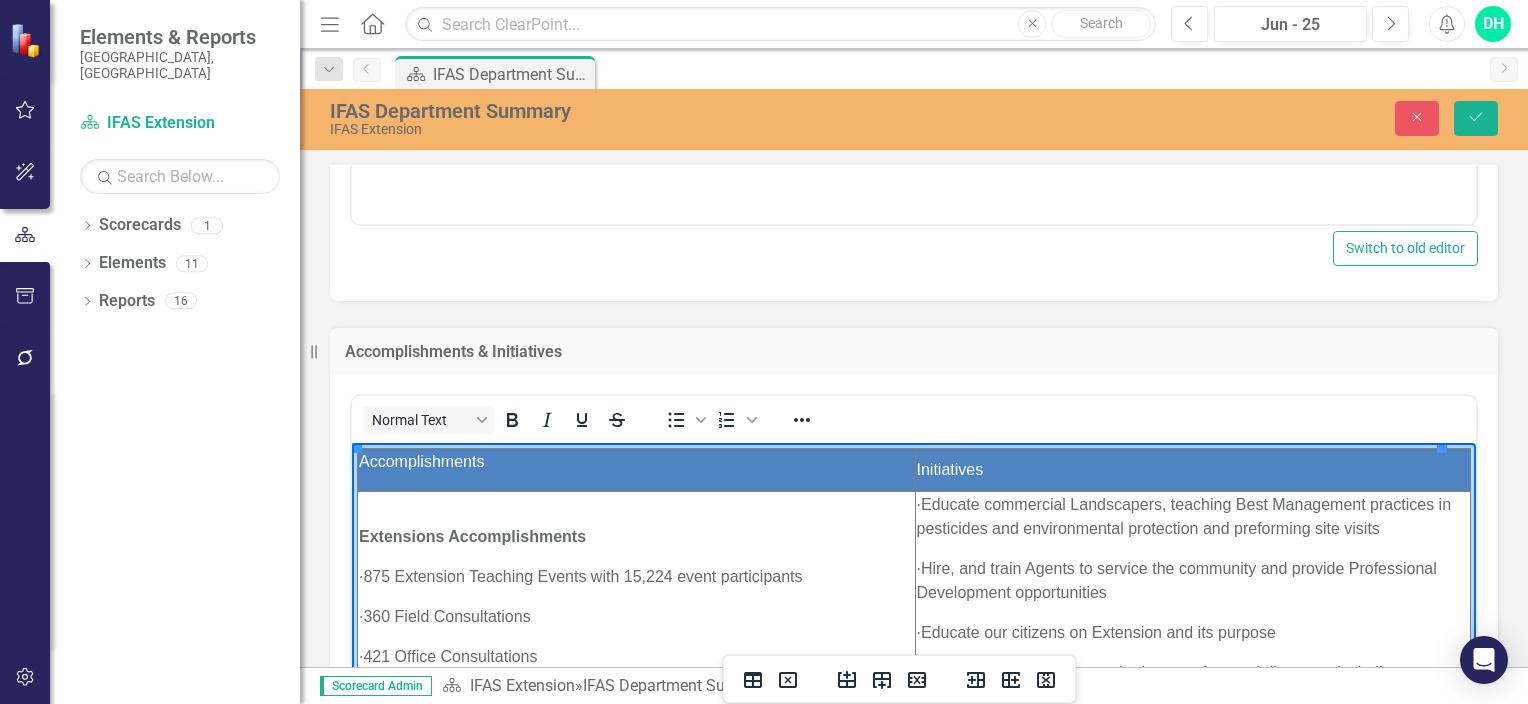 click on "·        Educate commercial Landscapers, teaching Best Management practices in pesticides and environmental protection and preforming site visits" at bounding box center (1193, 517) 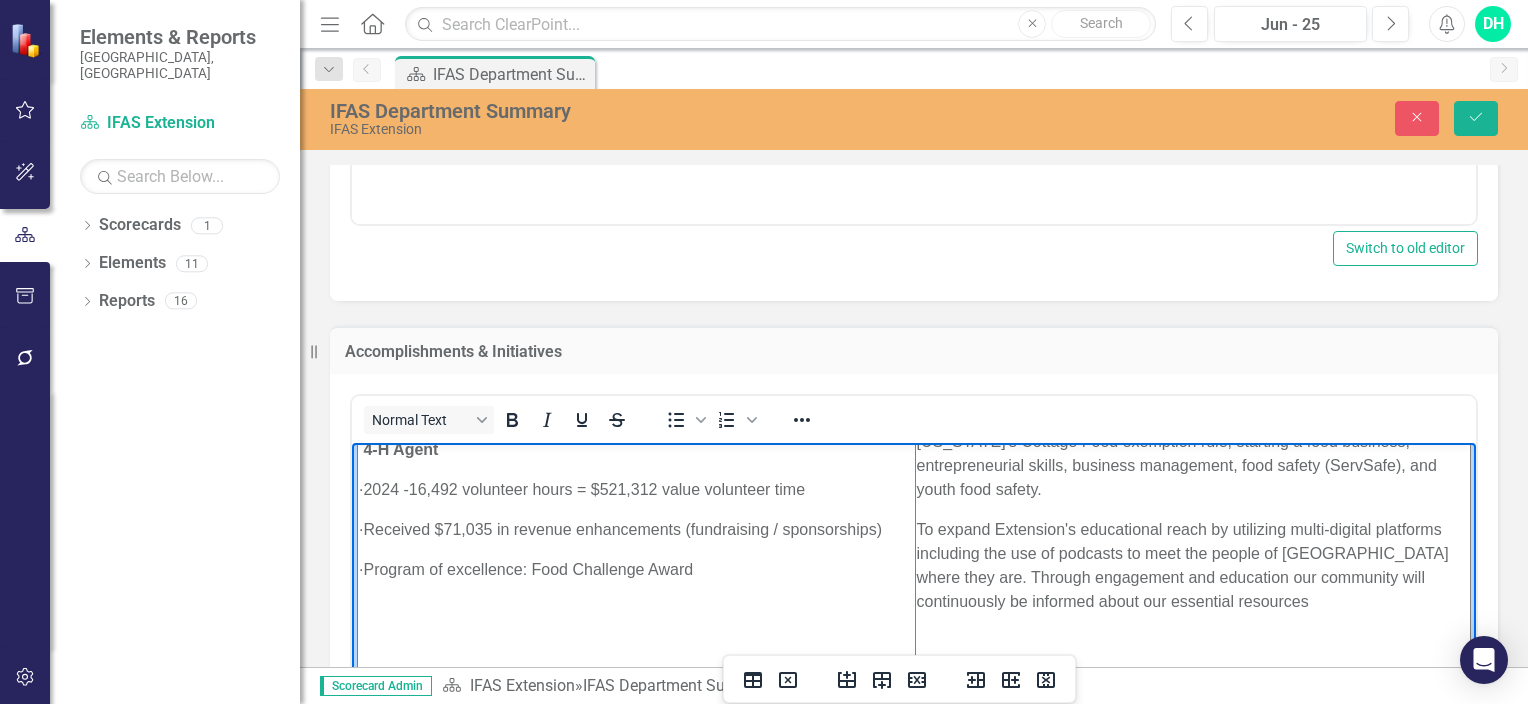 scroll, scrollTop: 848, scrollLeft: 0, axis: vertical 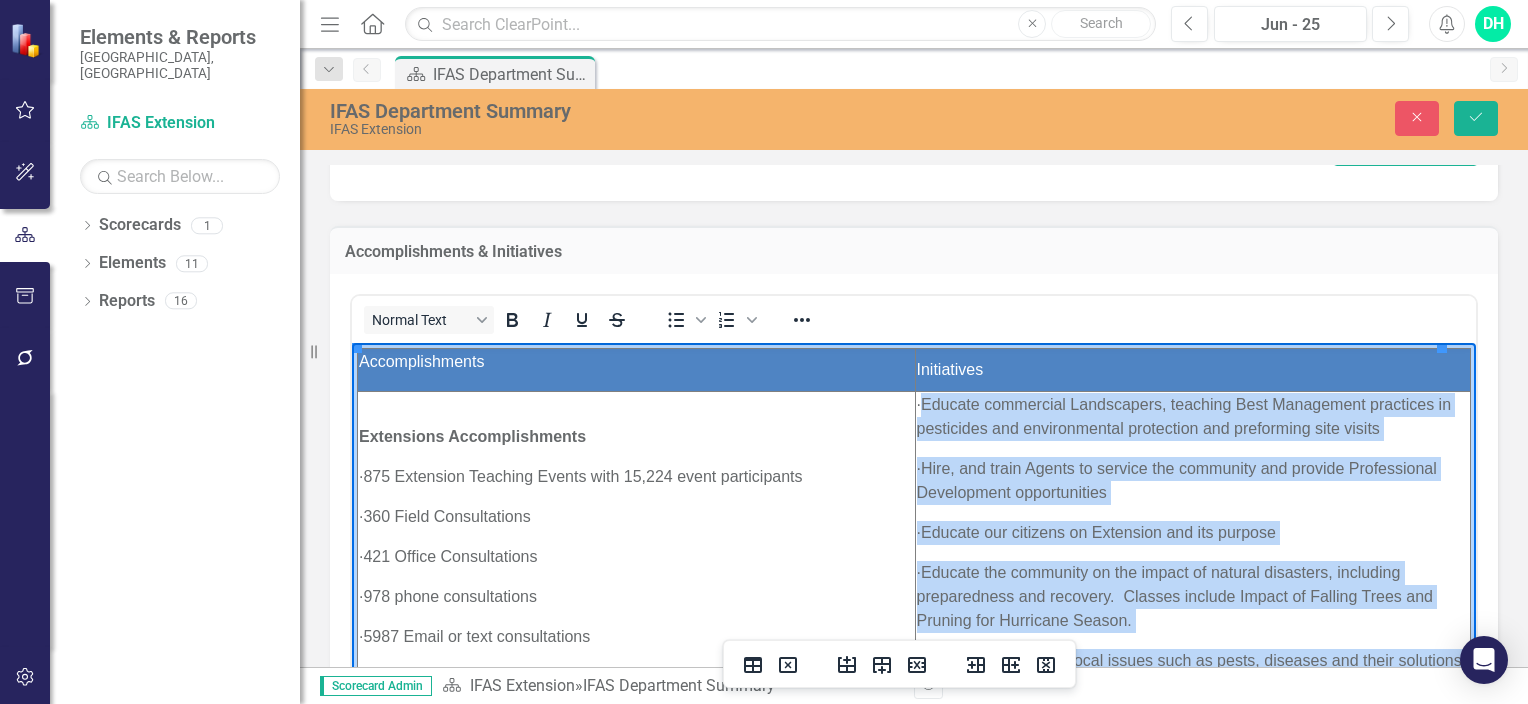 drag, startPoint x: 927, startPoint y: 408, endPoint x: 937, endPoint y: 411, distance: 10.440307 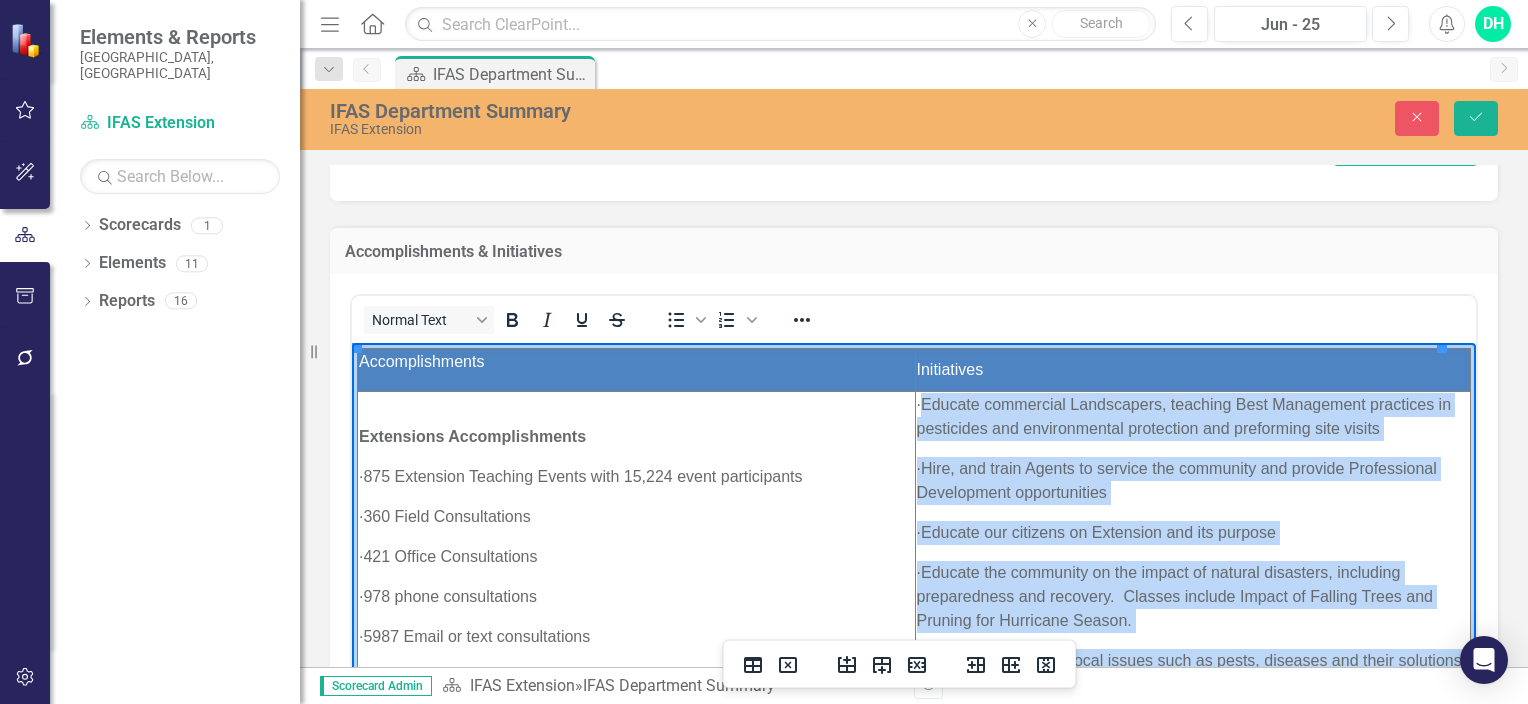 click on "·        Educate commercial Landscapers, teaching Best Management practices in pesticides and environmental protection and preforming site visits" at bounding box center [1193, 417] 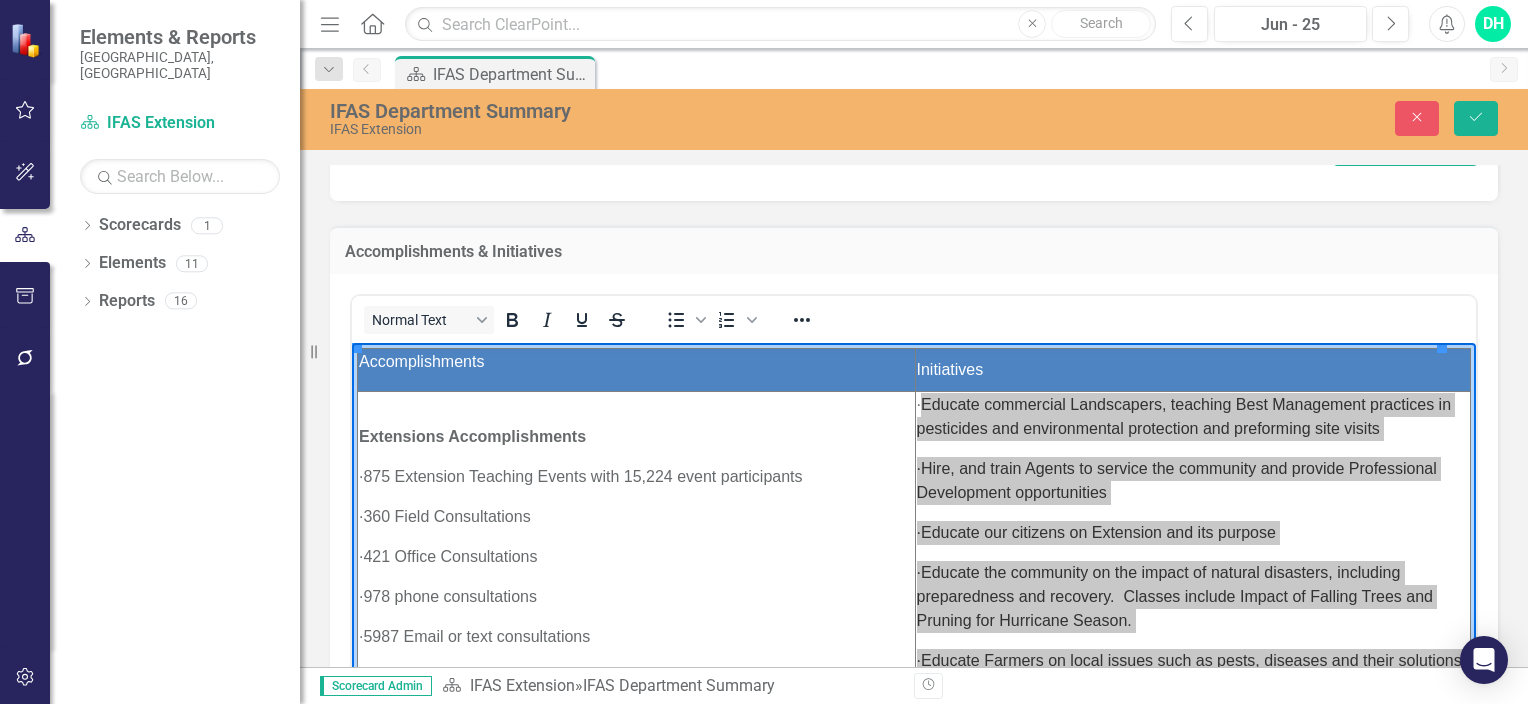 click on "Normal Text To open the popup, press Shift+Enter To open the popup, press Shift+Enter Insert Data HTML Token Dropdown" at bounding box center [914, 526] 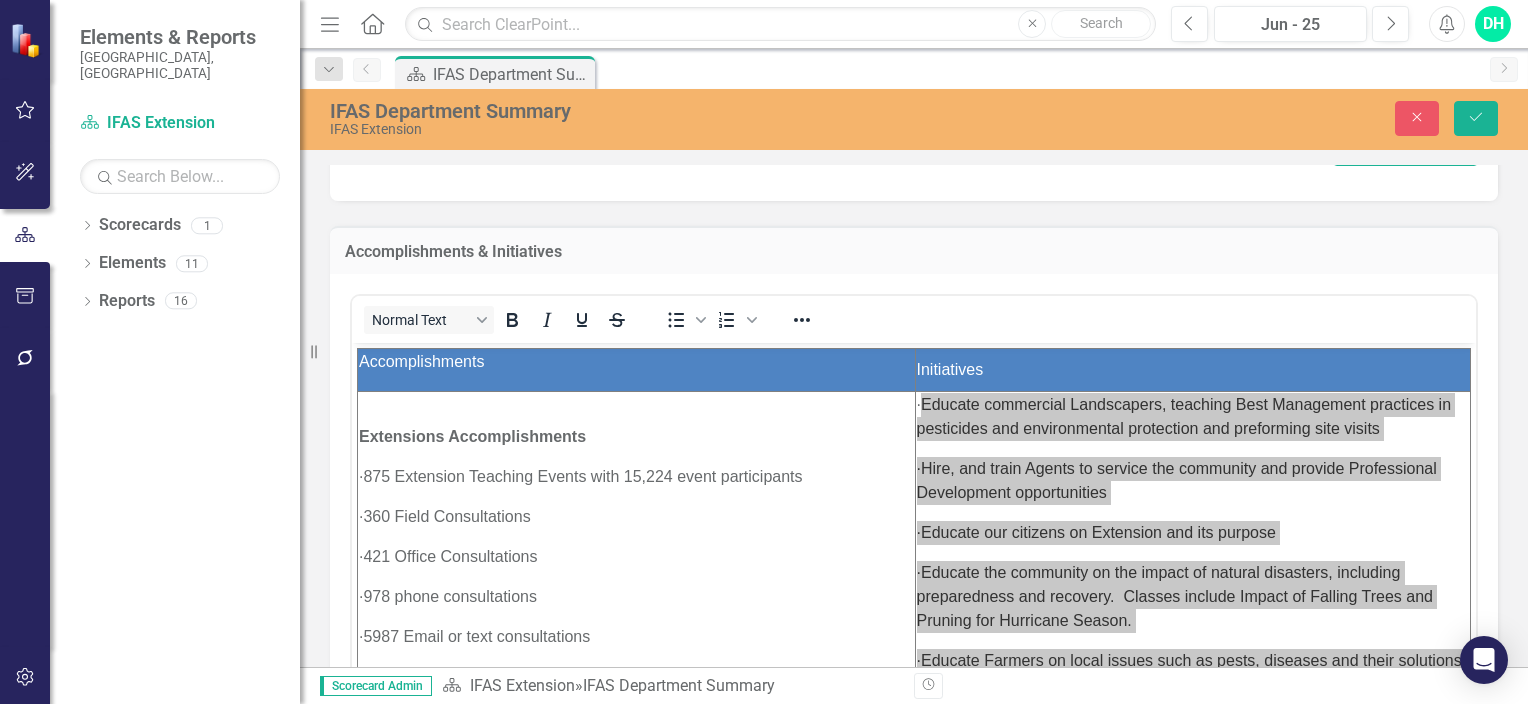 click on "Normal Text To open the popup, press Shift+Enter To open the popup, press Shift+Enter Insert Data HTML Token Dropdown" at bounding box center (914, 526) 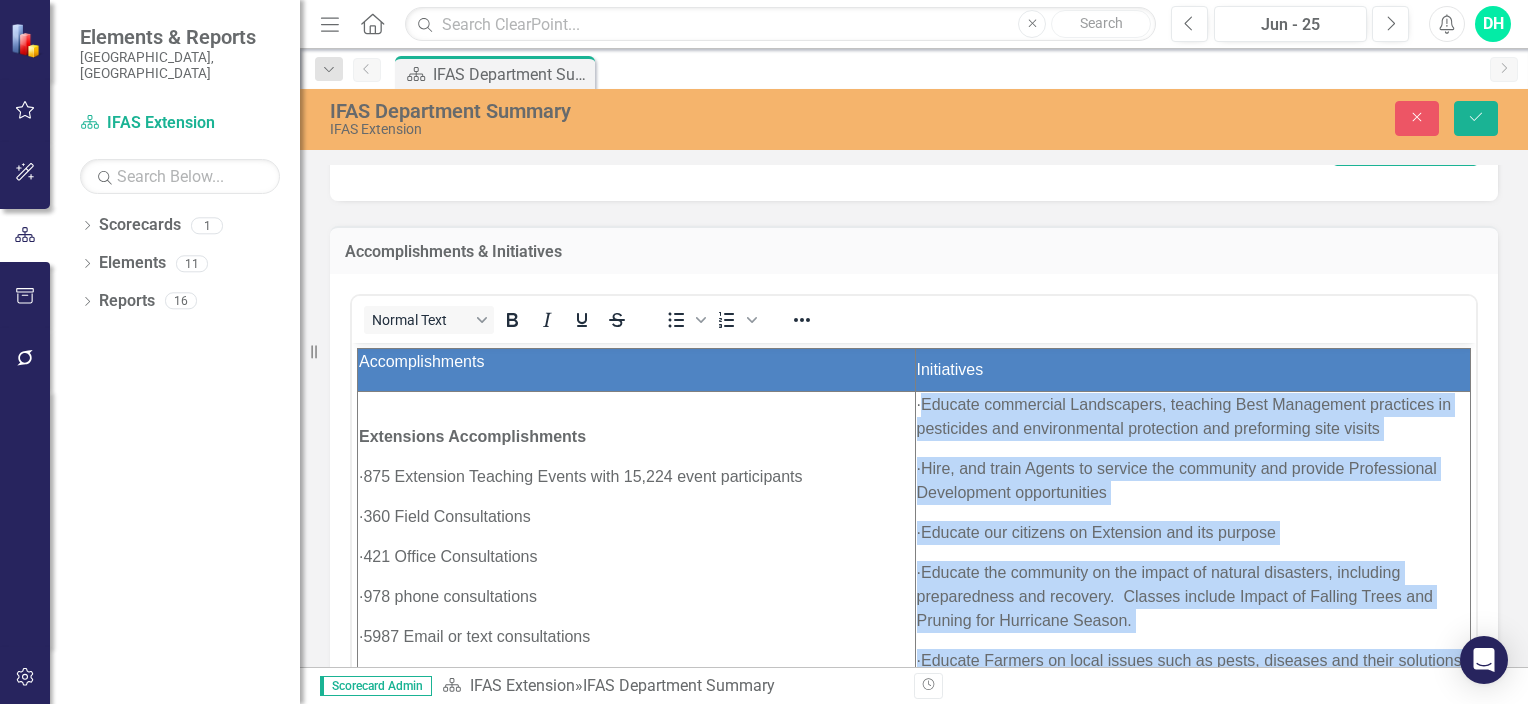 click on "·        Educate commercial Landscapers, teaching Best Management practices in pesticides and environmental protection and preforming site visits" at bounding box center (1193, 417) 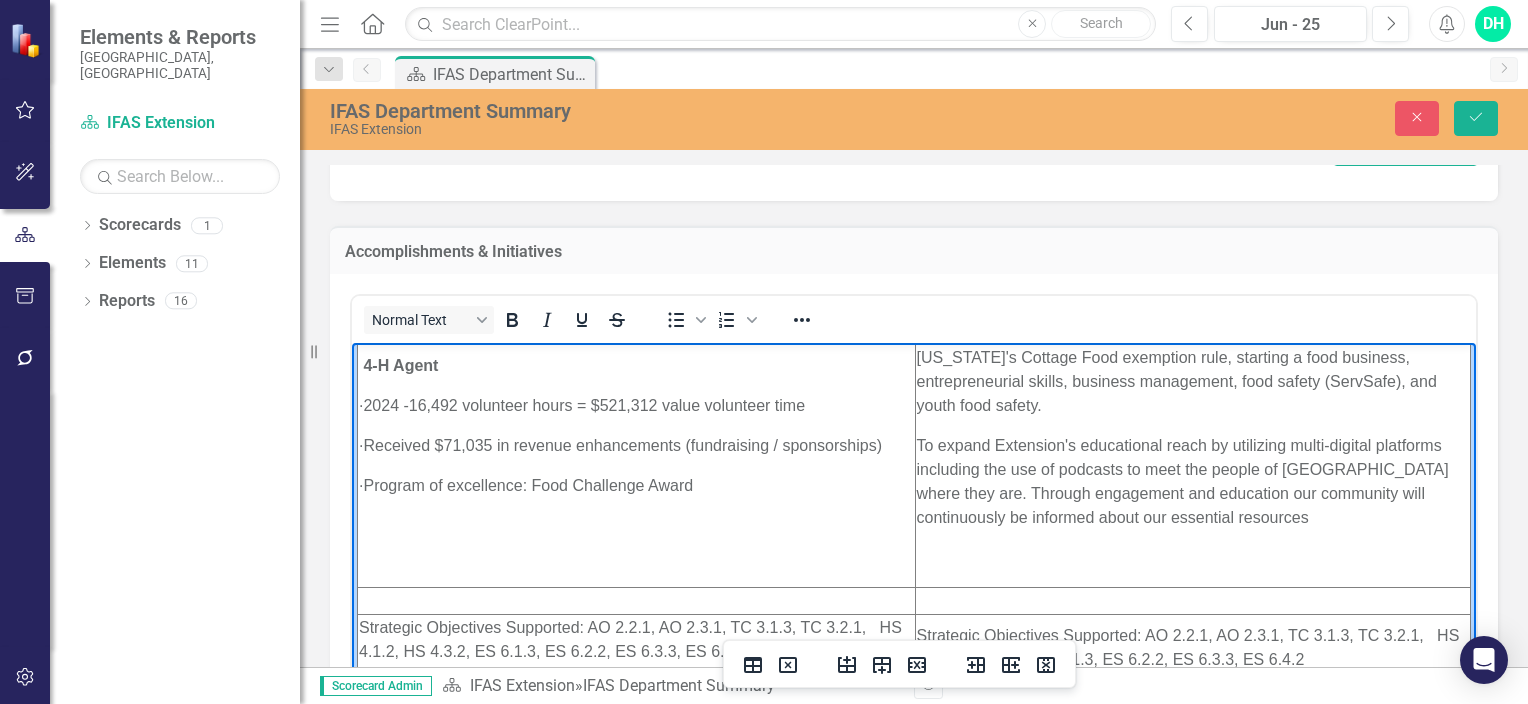 scroll, scrollTop: 848, scrollLeft: 0, axis: vertical 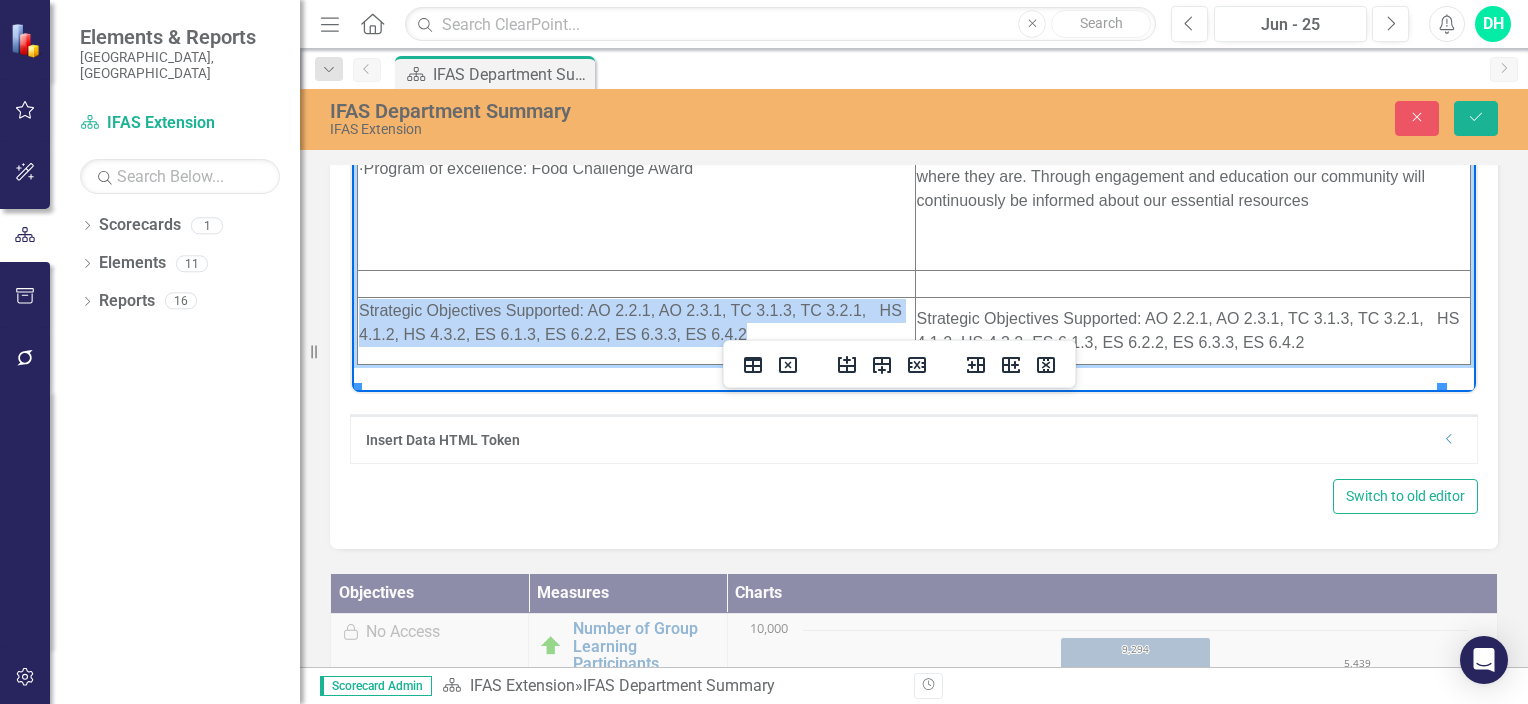 drag, startPoint x: 359, startPoint y: 327, endPoint x: 782, endPoint y: 359, distance: 424.20868 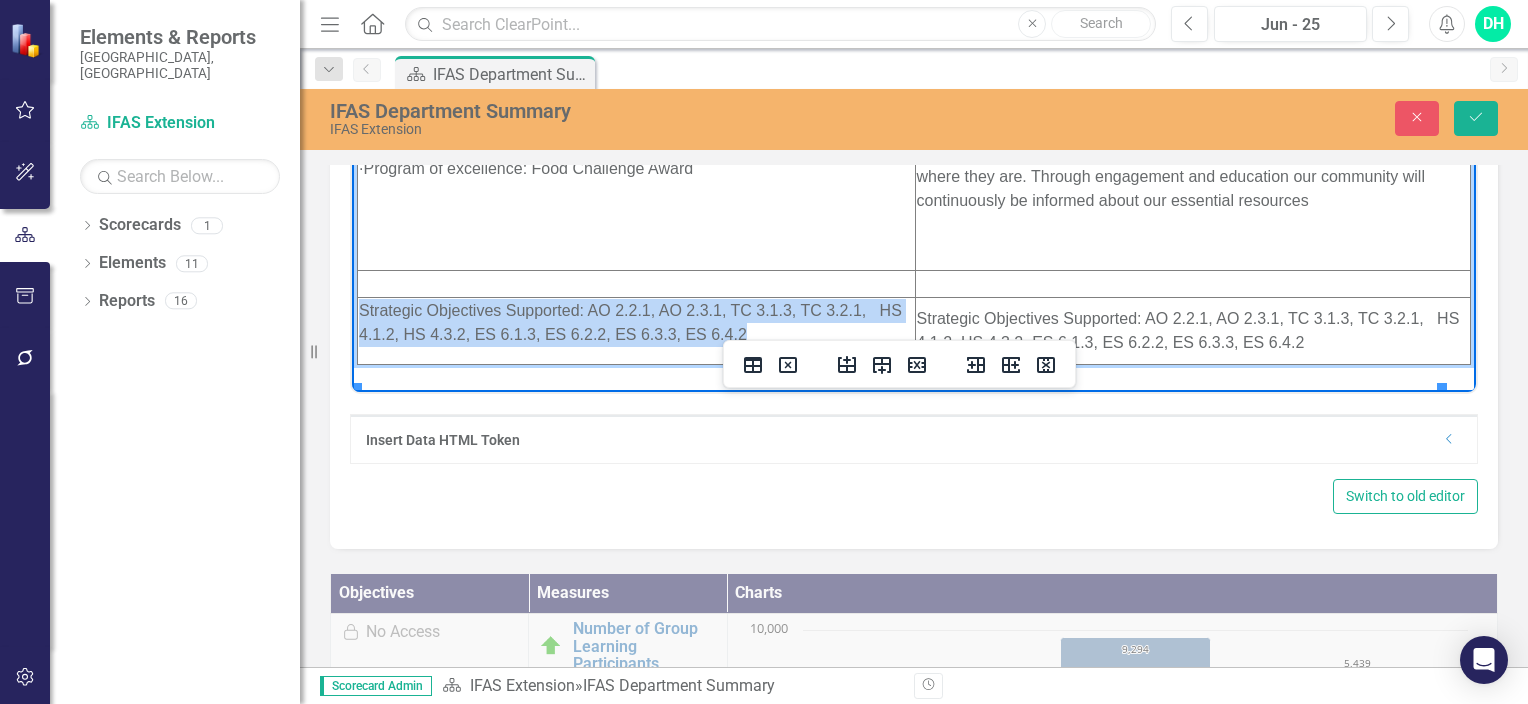click on "Strategic Objectives Supported: AO 2.2.1, AO 2.3.1, TC 3.1.3, TC 3.2.1,   HS 4.1.2, HS 4.3.2, ES 6.1.3, ES 6.2.2, ES 6.3.3, ES 6.4.2" at bounding box center (636, 323) 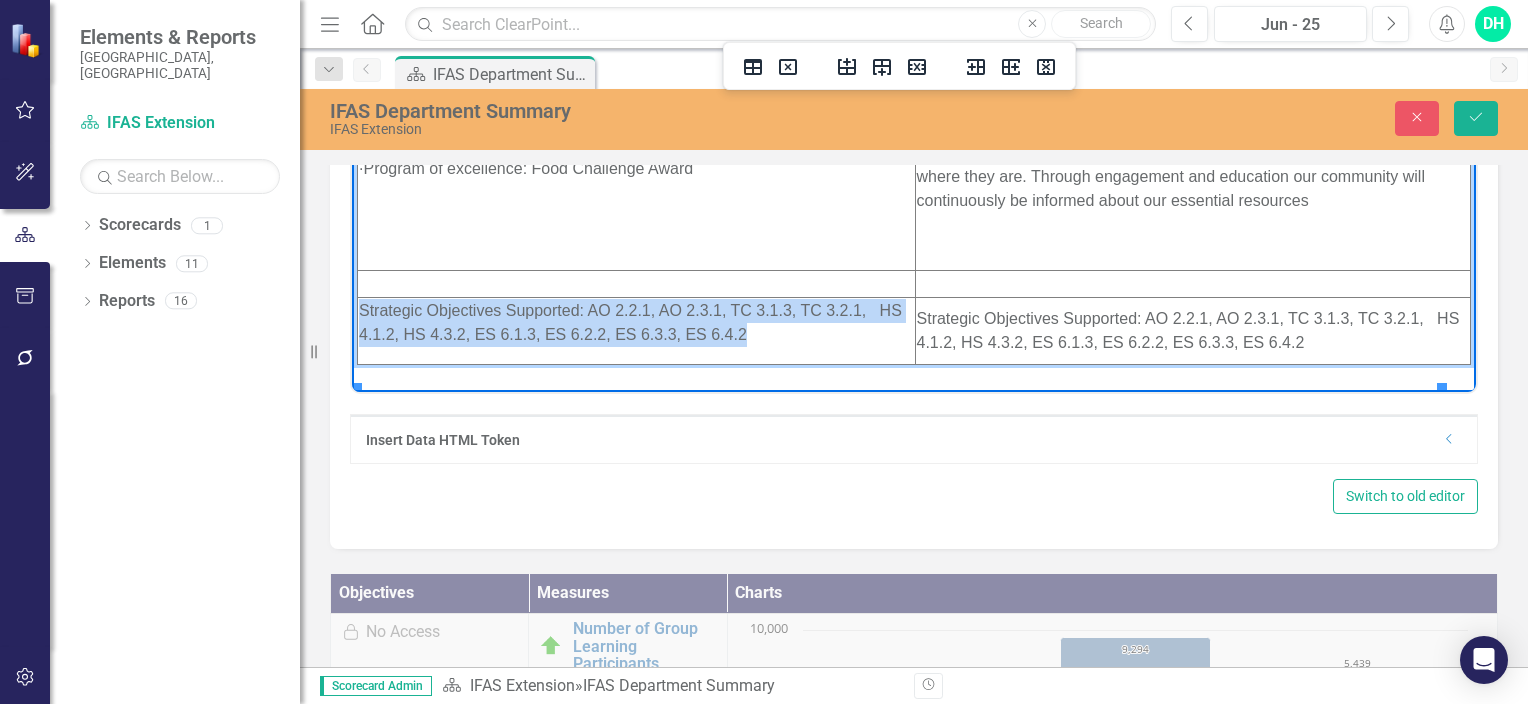 copy on "Strategic Objectives Supported: AO 2.2.1, AO 2.3.1, TC 3.1.3, TC 3.2.1,   HS 4.1.2, HS 4.3.2, ES 6.1.3, ES 6.2.2, ES 6.3.3, ES 6.4.2" 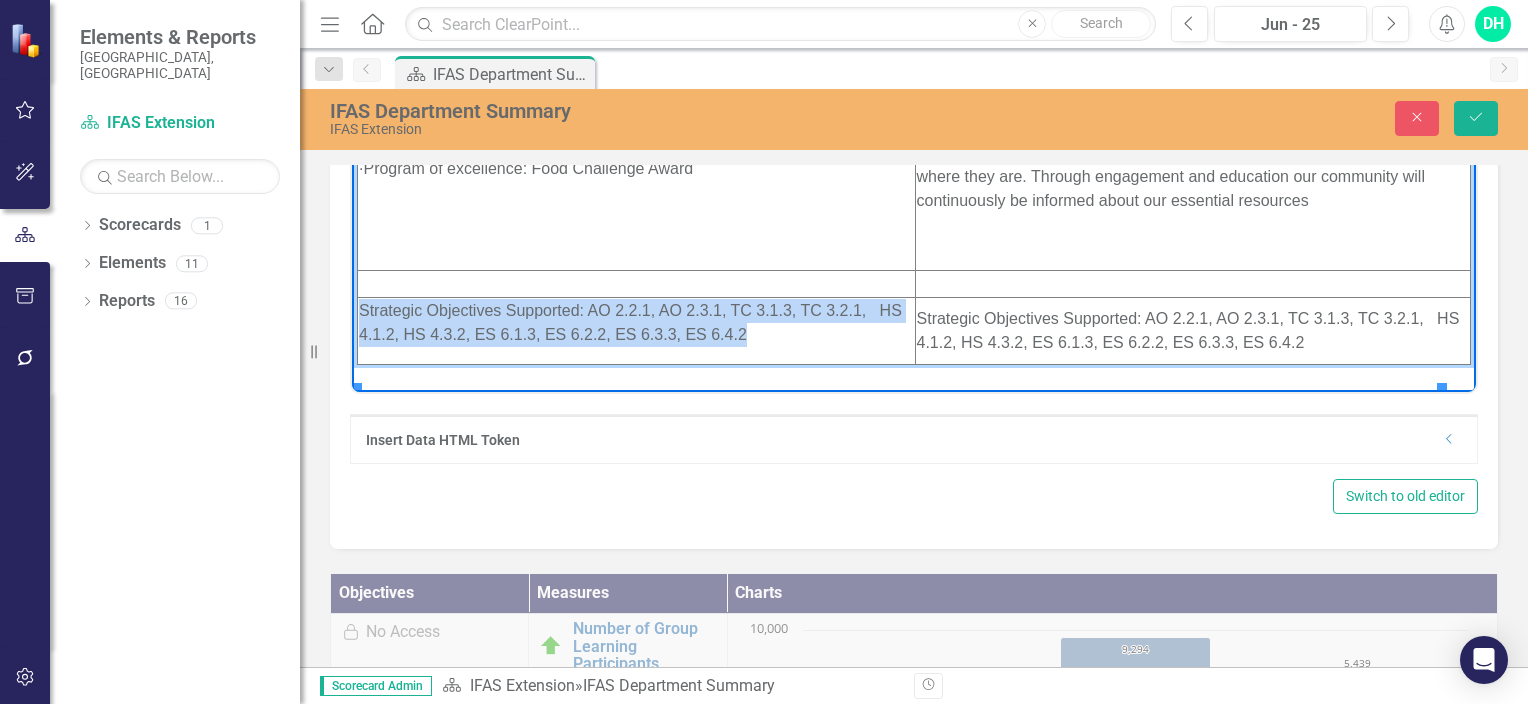 click on "Strategic Objectives Supported: AO 2.2.1, AO 2.3.1, TC 3.1.3, TC 3.2.1,   HS 4.1.2, HS 4.3.2, ES 6.1.3, ES 6.2.2, ES 6.3.3, ES 6.4.2" at bounding box center [1192, 331] 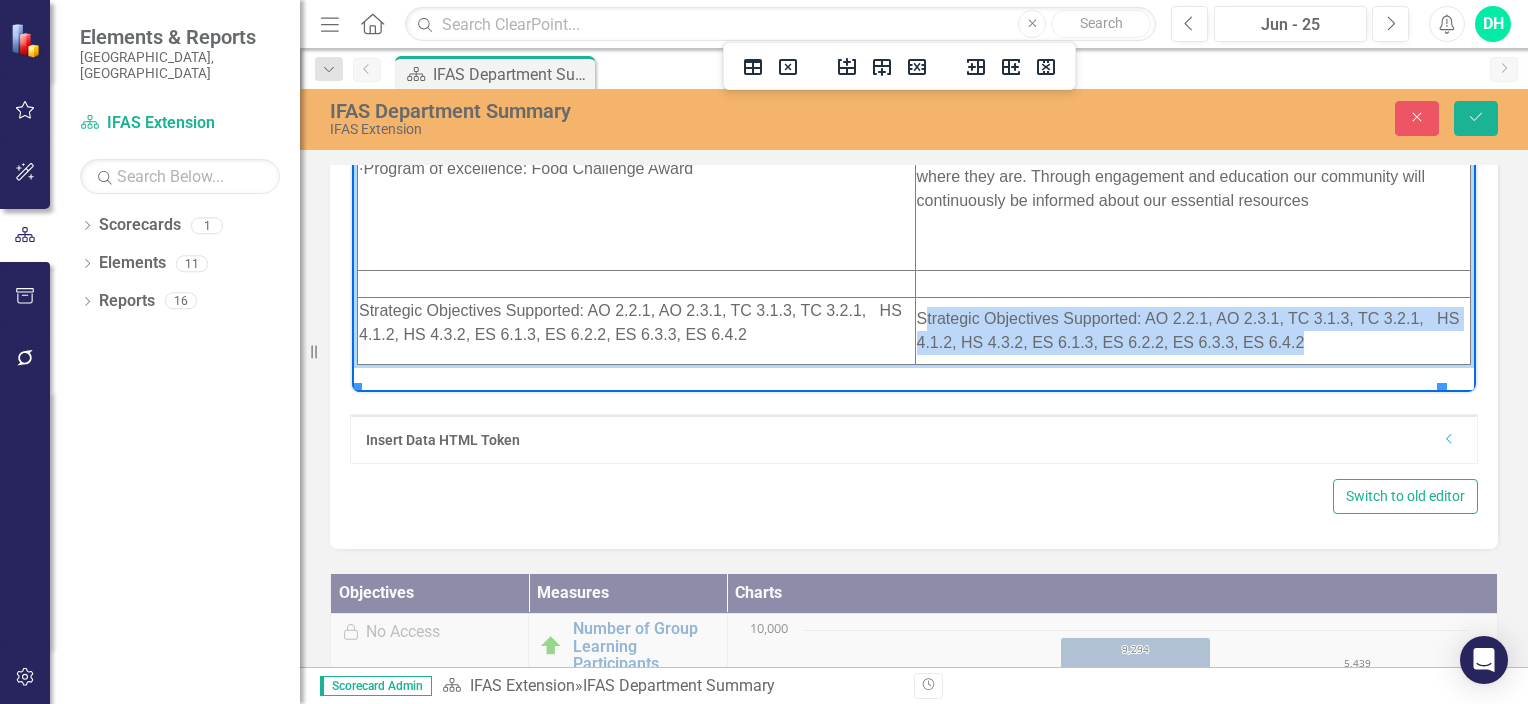 drag, startPoint x: 907, startPoint y: 342, endPoint x: 1330, endPoint y: 372, distance: 424.0625 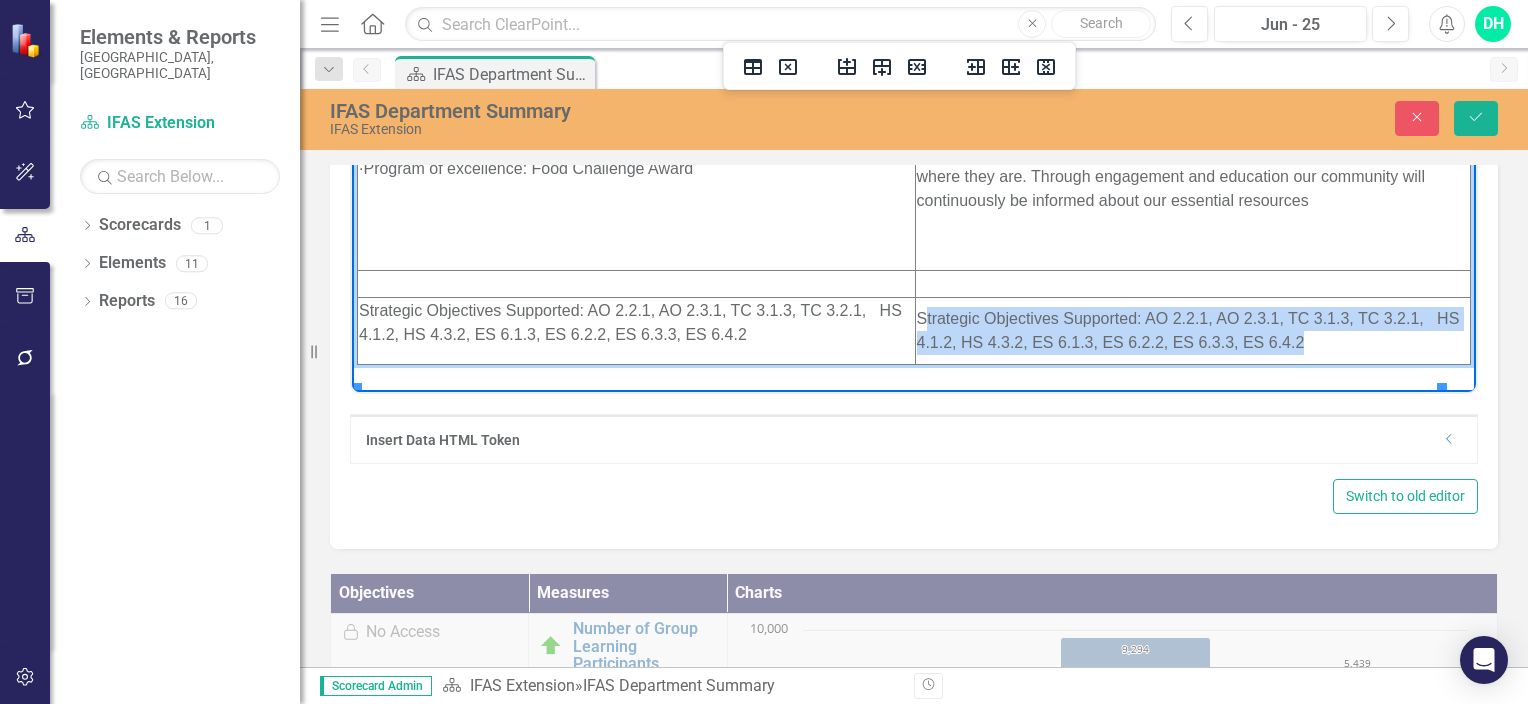 click on "Strategic Objectives Supported: AO 2.2.1, AO 2.3.1, TC 3.1.3, TC 3.2.1,   HS 4.1.2, HS 4.3.2, ES 6.1.3, ES 6.2.2, ES 6.3.3, ES 6.4.2" at bounding box center [1192, 331] 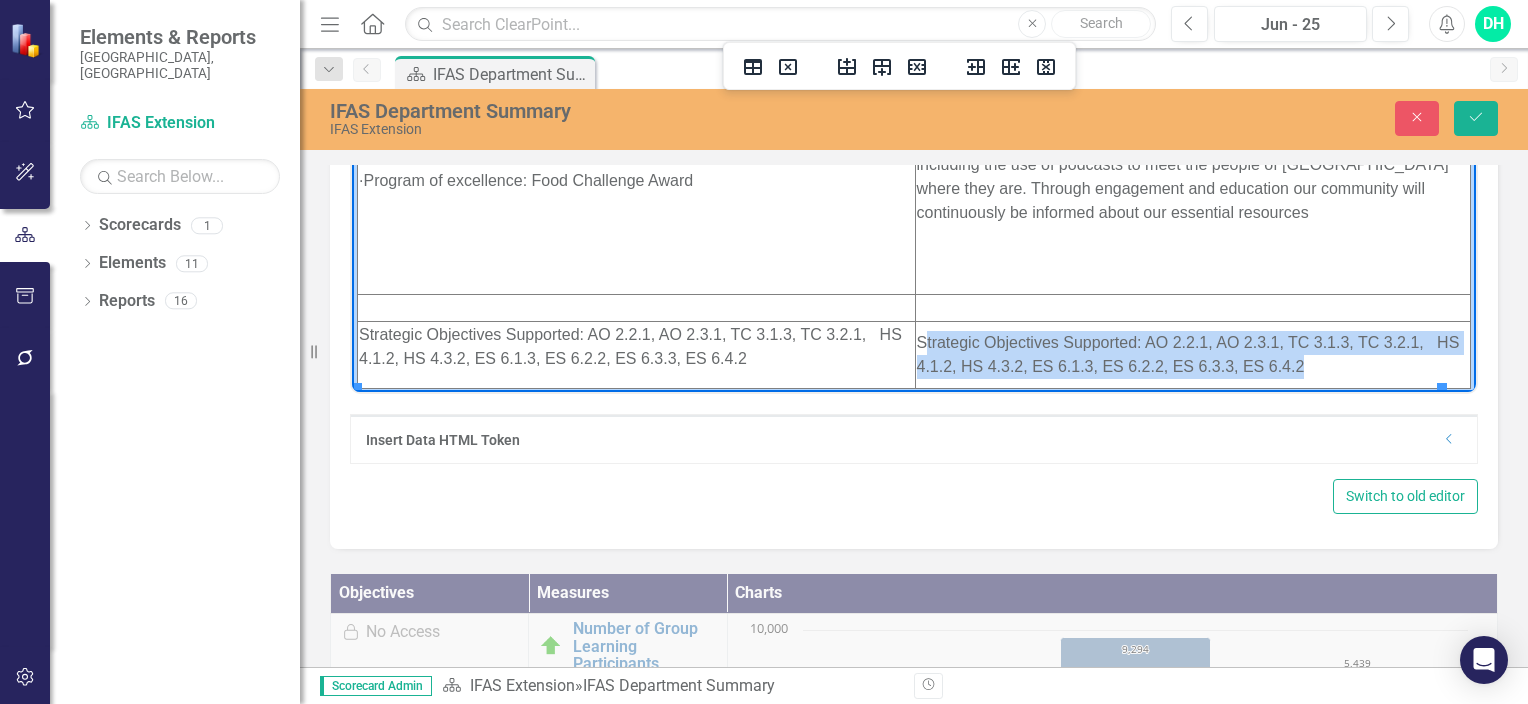 click on "Strategic Objectives Supported: AO 2.2.1, AO 2.3.1, TC 3.1.3, TC 3.2.1,   HS 4.1.2, HS 4.3.2, ES 6.1.3, ES 6.2.2, ES 6.3.3, ES 6.4.2" at bounding box center [1192, 354] 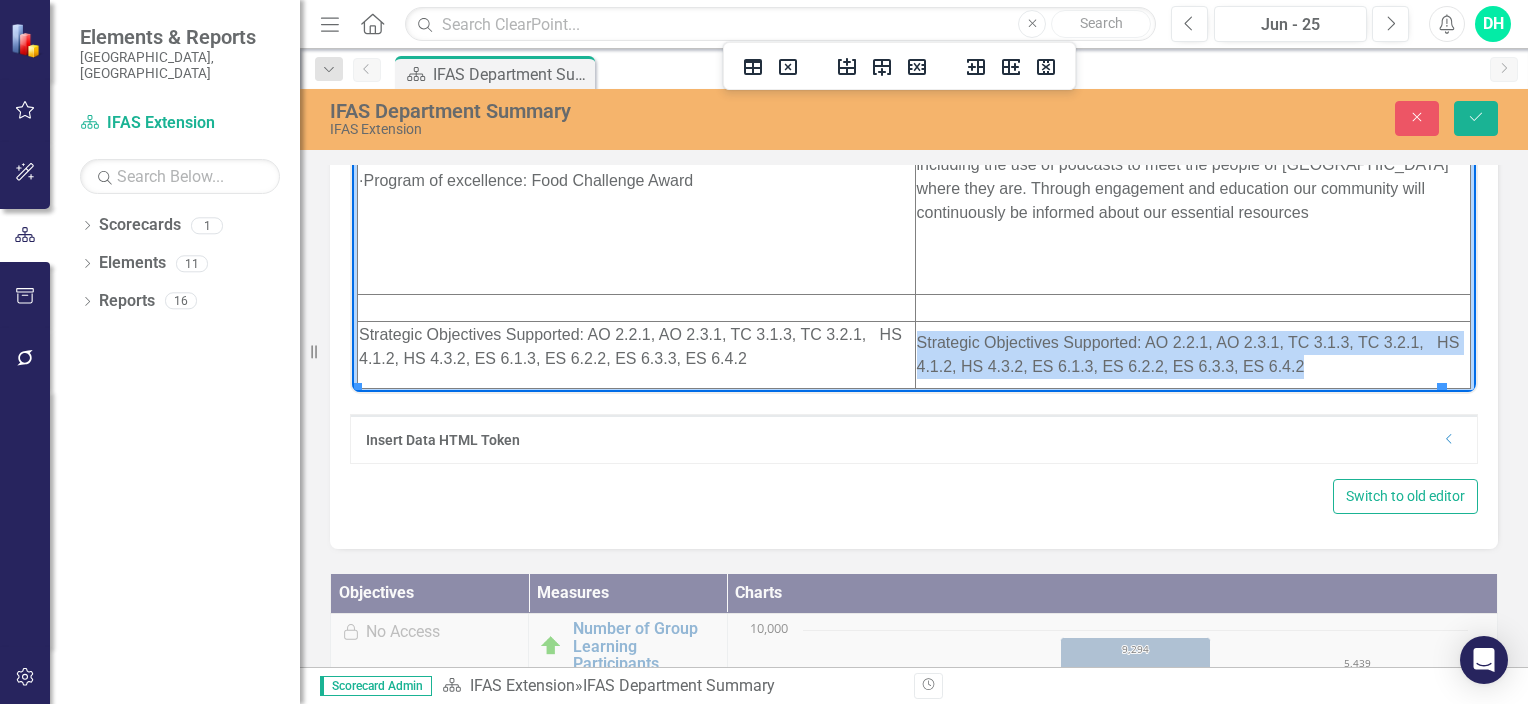 drag, startPoint x: 905, startPoint y: 339, endPoint x: 1353, endPoint y: 369, distance: 449.00333 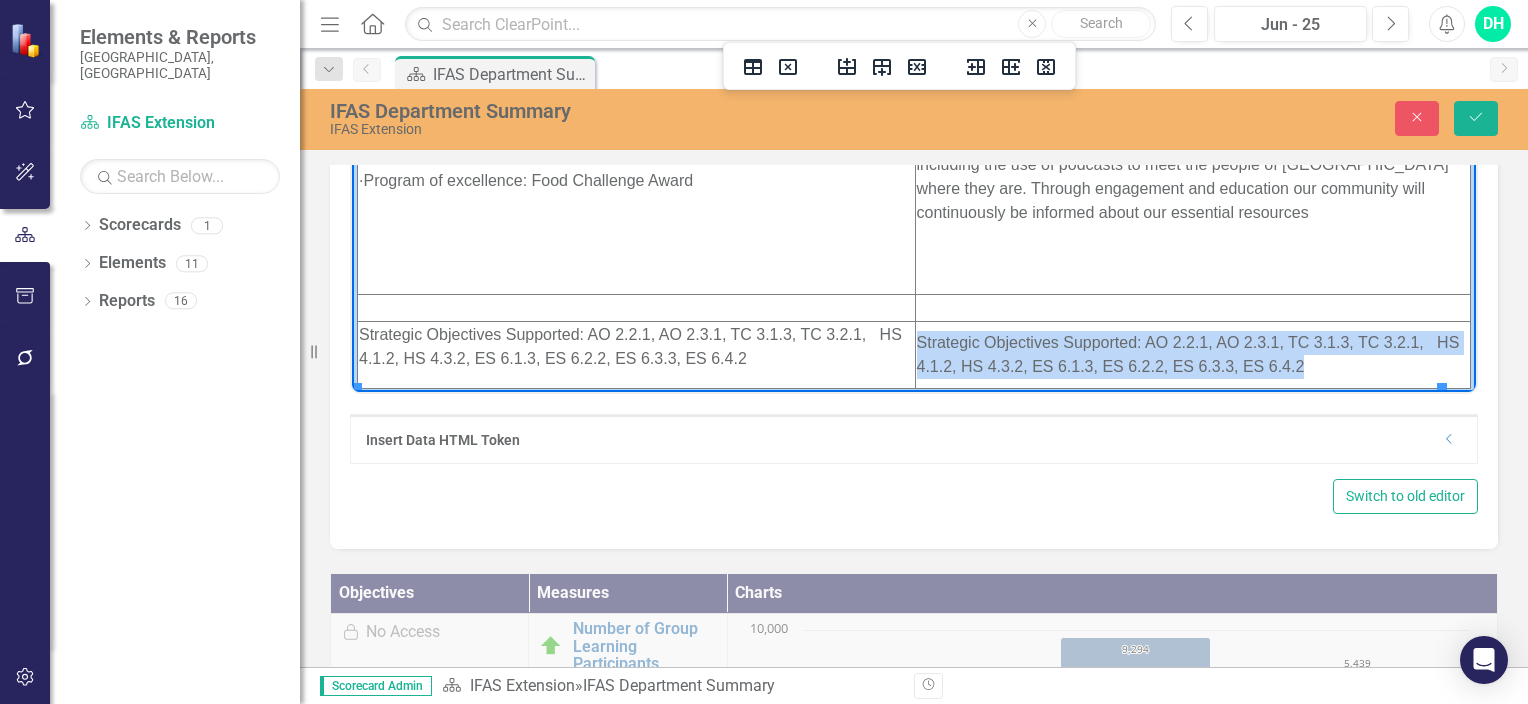 click on "Strategic Objectives Supported: AO 2.2.1, AO 2.3.1, TC 3.1.3, TC 3.2.1,   HS 4.1.2, HS 4.3.2, ES 6.1.3, ES 6.2.2, ES 6.3.3, ES 6.4.2" at bounding box center [1192, 354] 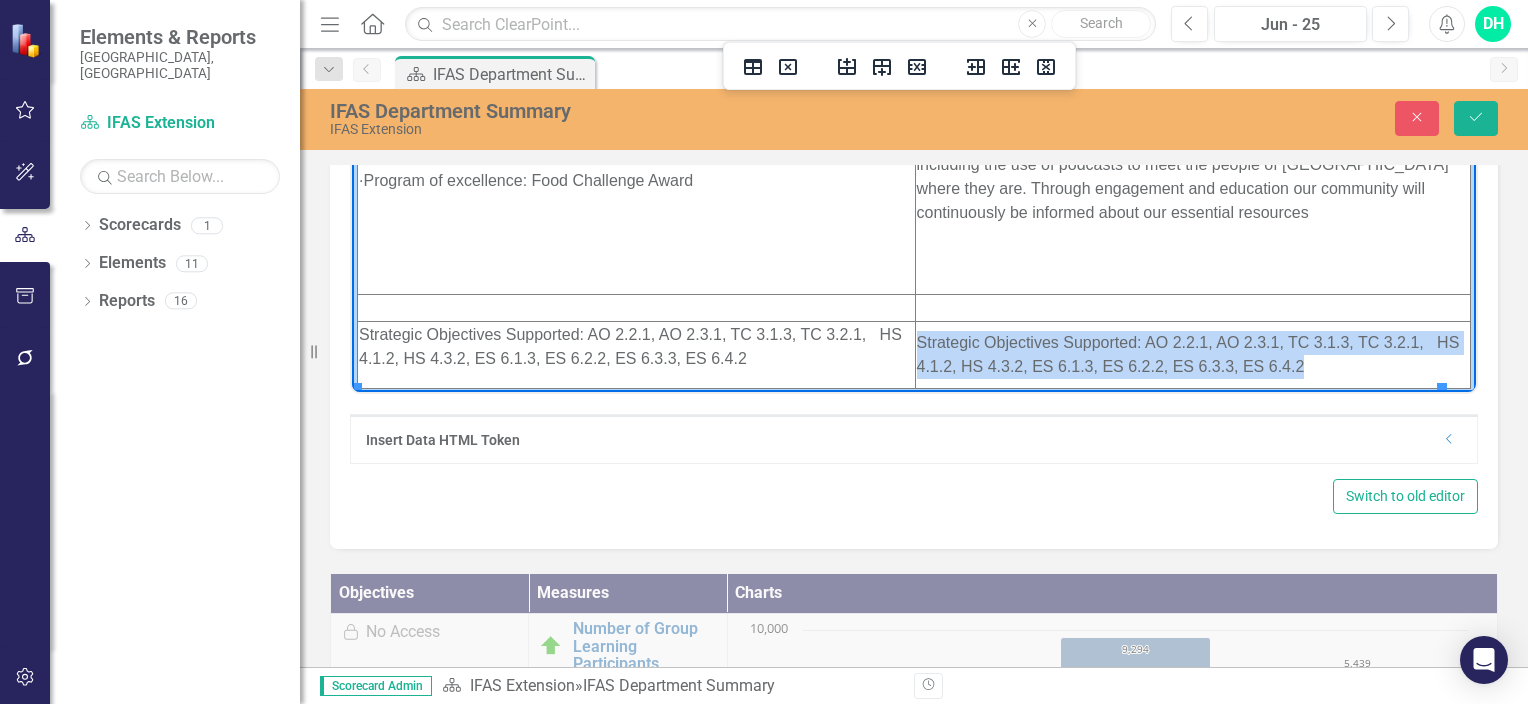 copy on "Strategic Objectives Supported: AO 2.2.1, AO 2.3.1, TC 3.1.3, TC 3.2.1,   HS 4.1.2, HS 4.3.2, ES 6.1.3, ES 6.2.2, ES 6.3.3, ES 6.4.2" 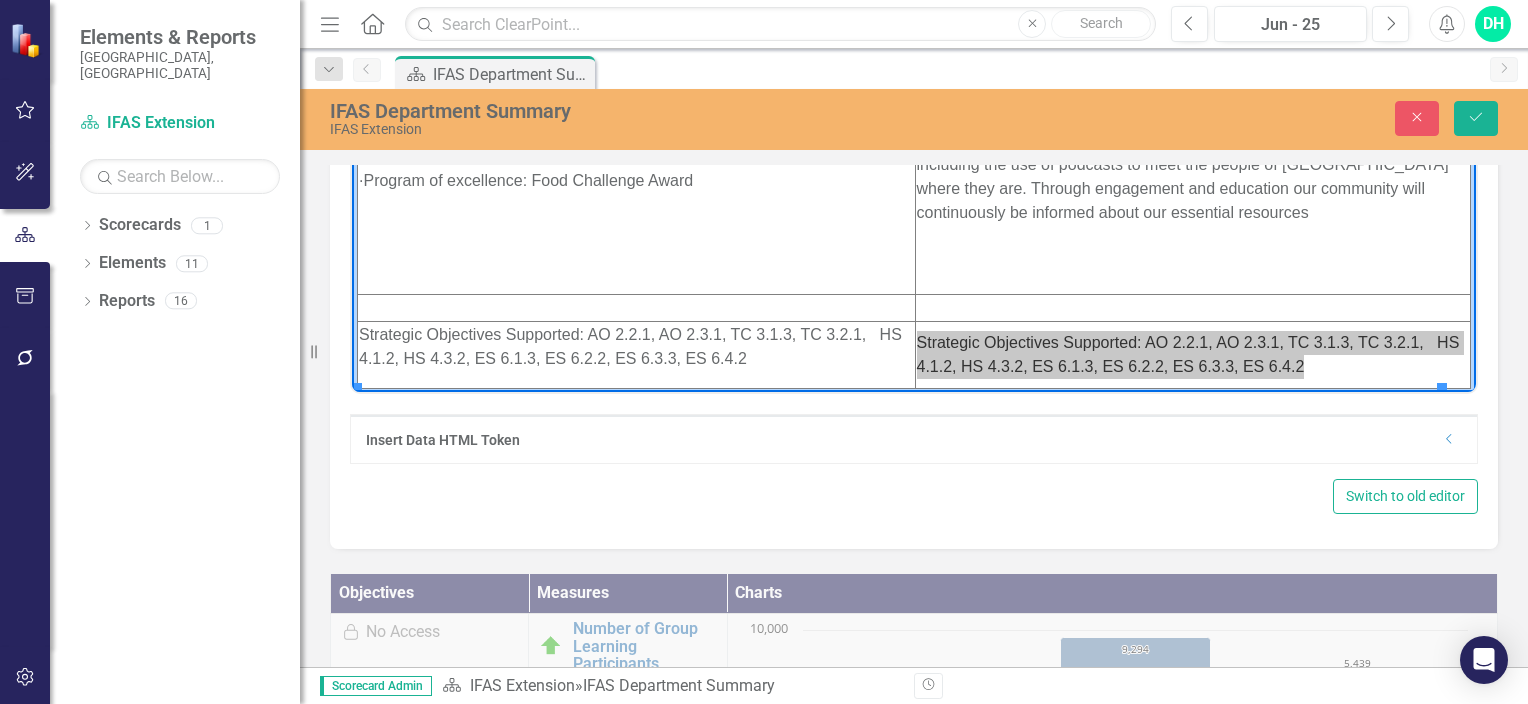 click on "Switch to old editor" at bounding box center (914, 496) 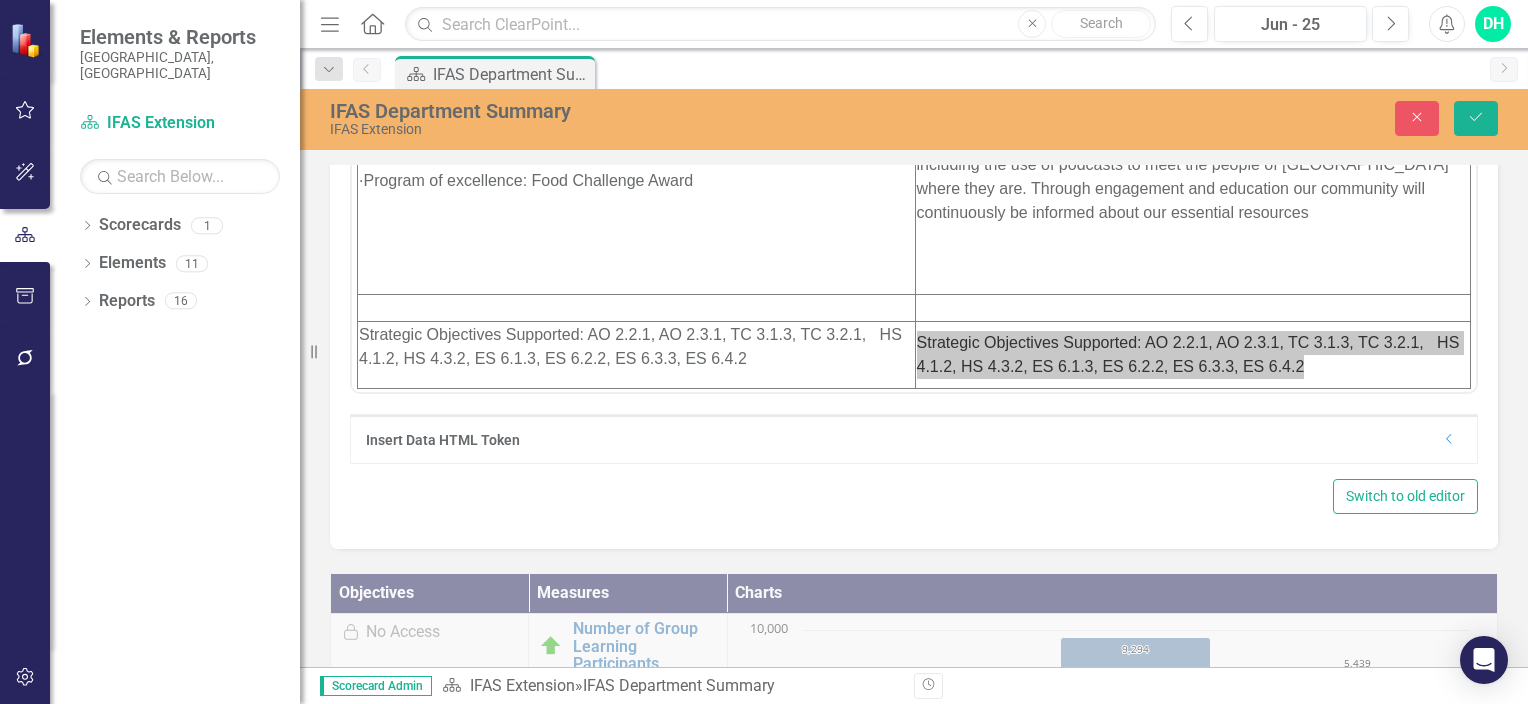 click on "Switch to old editor" at bounding box center (914, 496) 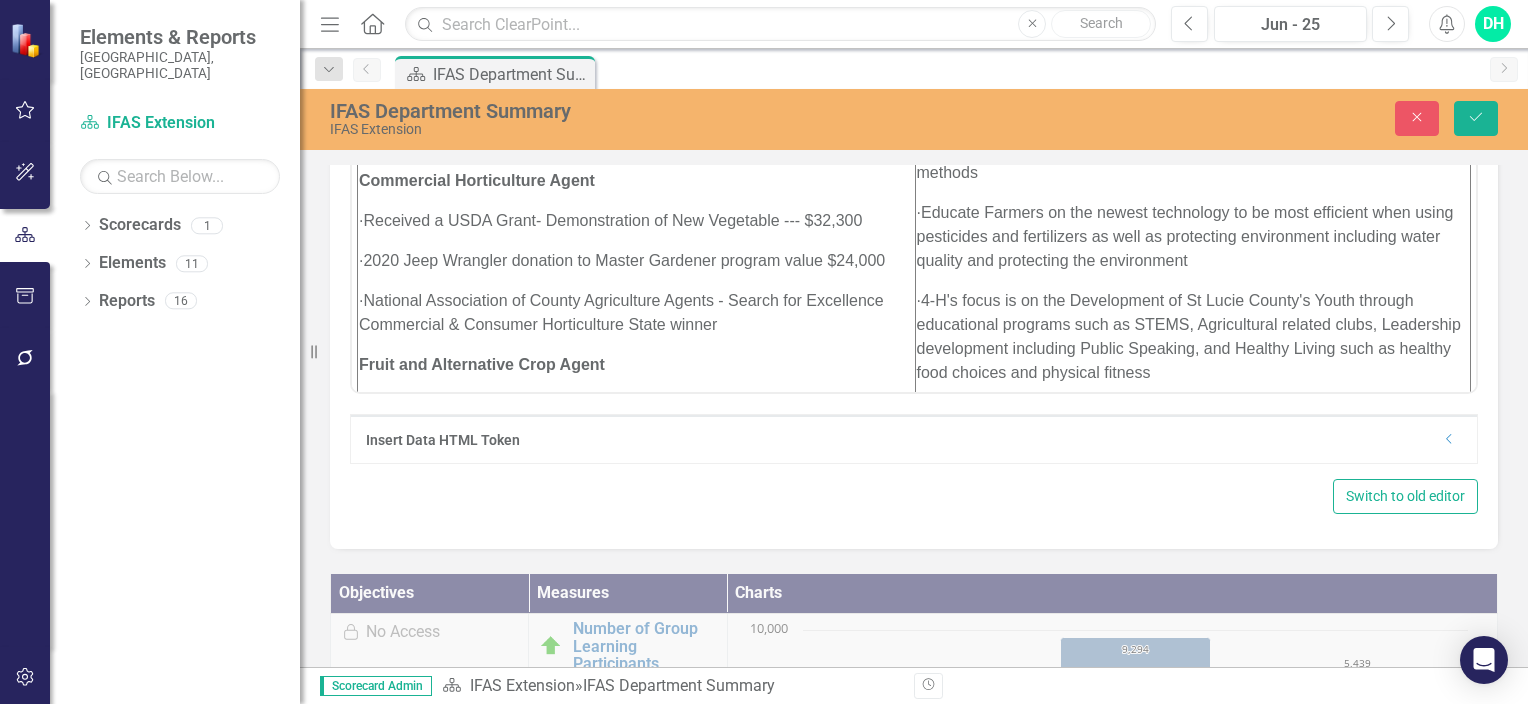 scroll, scrollTop: 0, scrollLeft: 0, axis: both 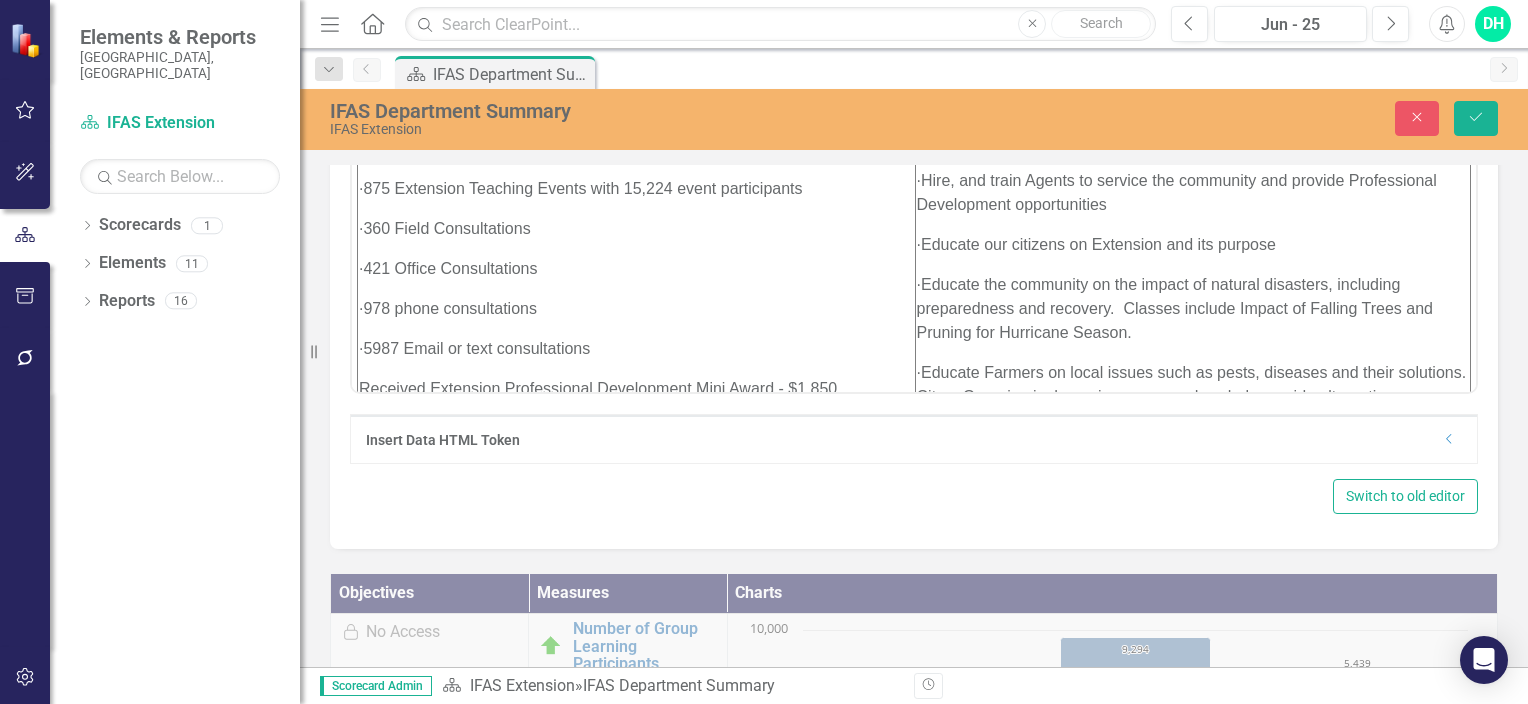 click on "Scorecard IFAS Department Summary Pin" at bounding box center (935, 72) 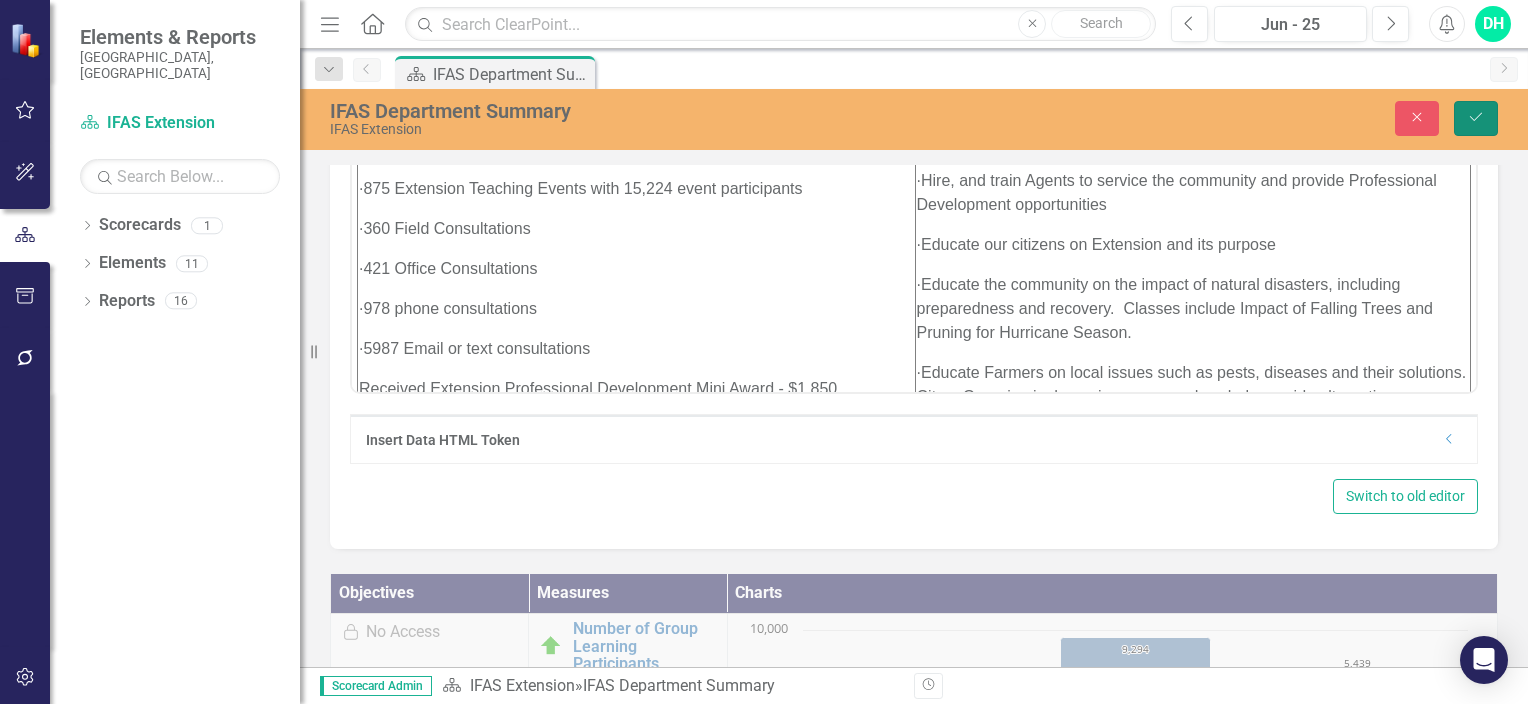 click on "Save" at bounding box center [1476, 118] 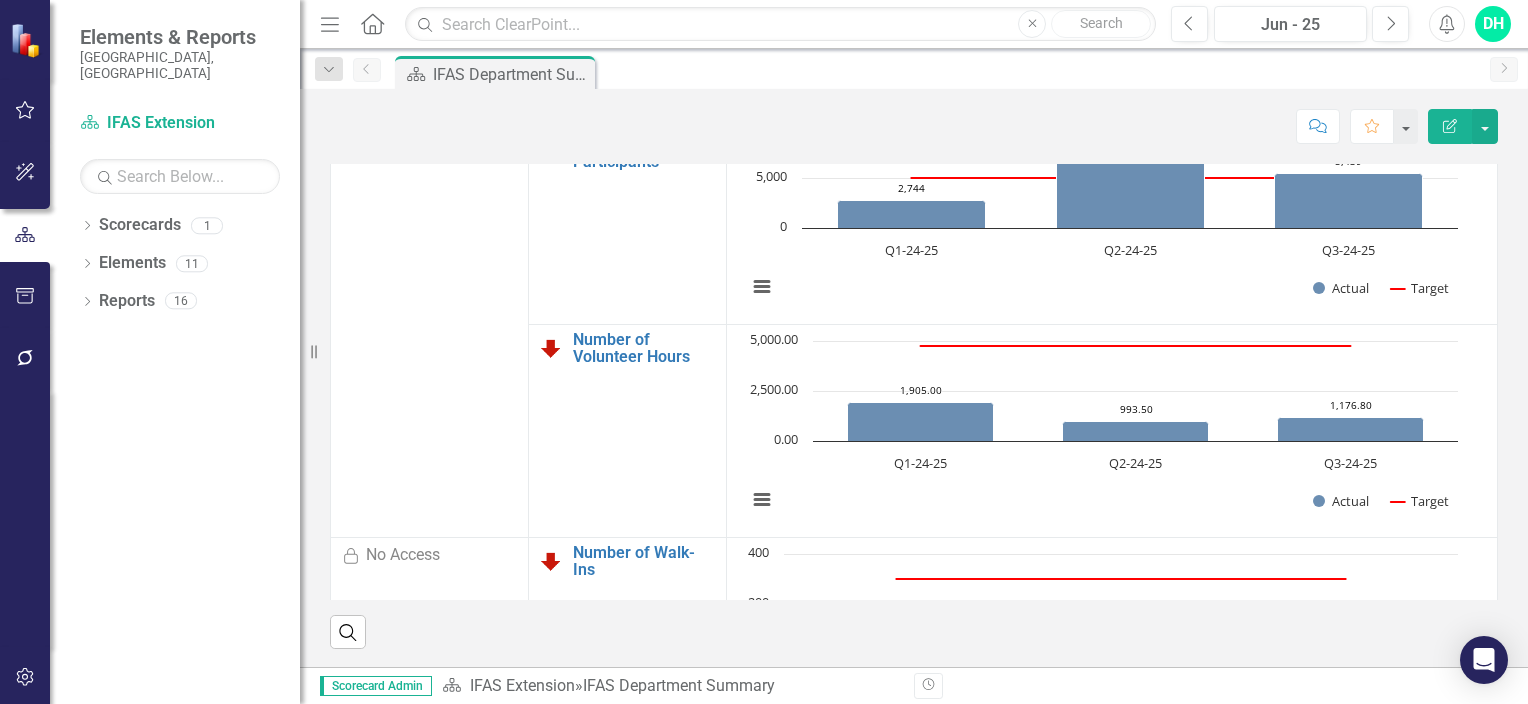 scroll, scrollTop: 1263, scrollLeft: 0, axis: vertical 